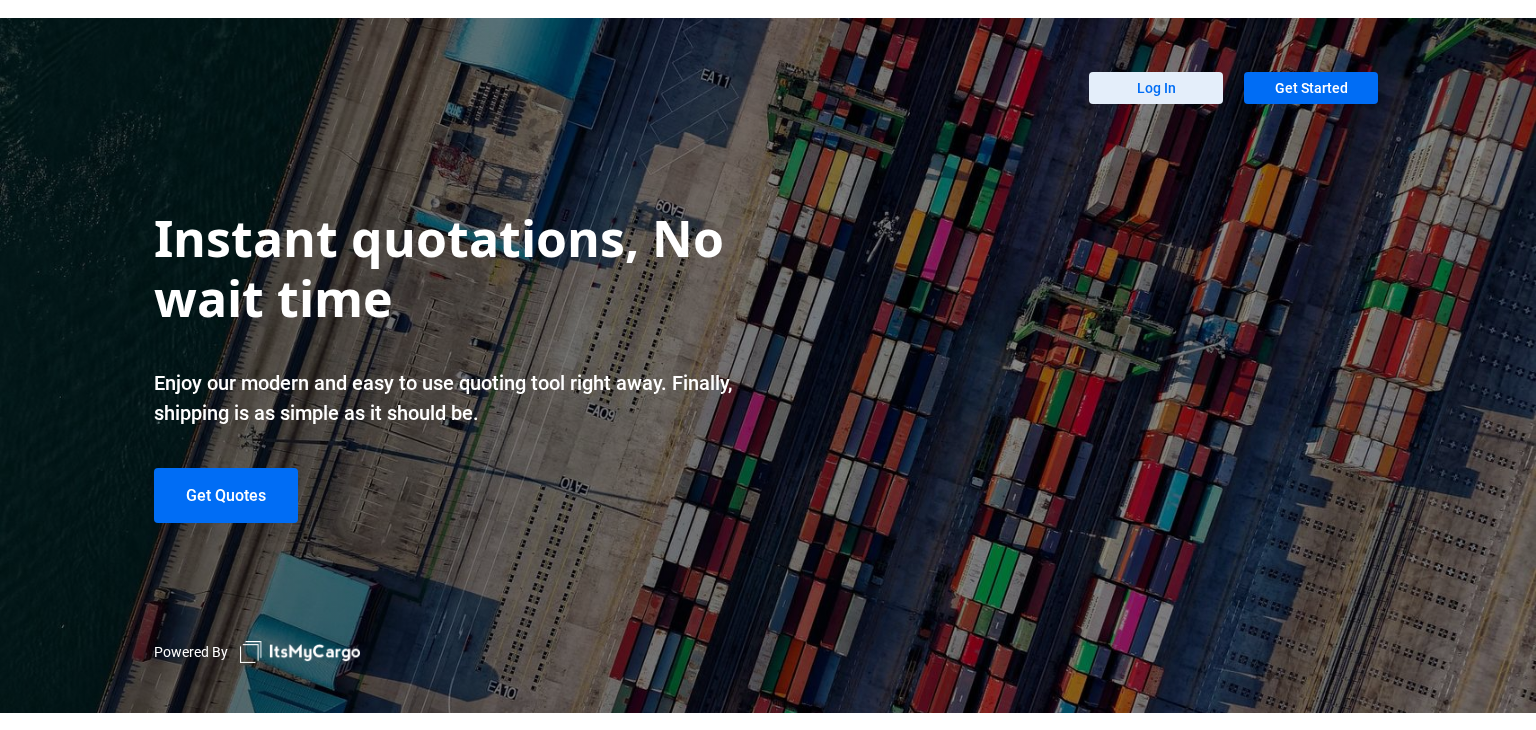 scroll, scrollTop: 0, scrollLeft: 0, axis: both 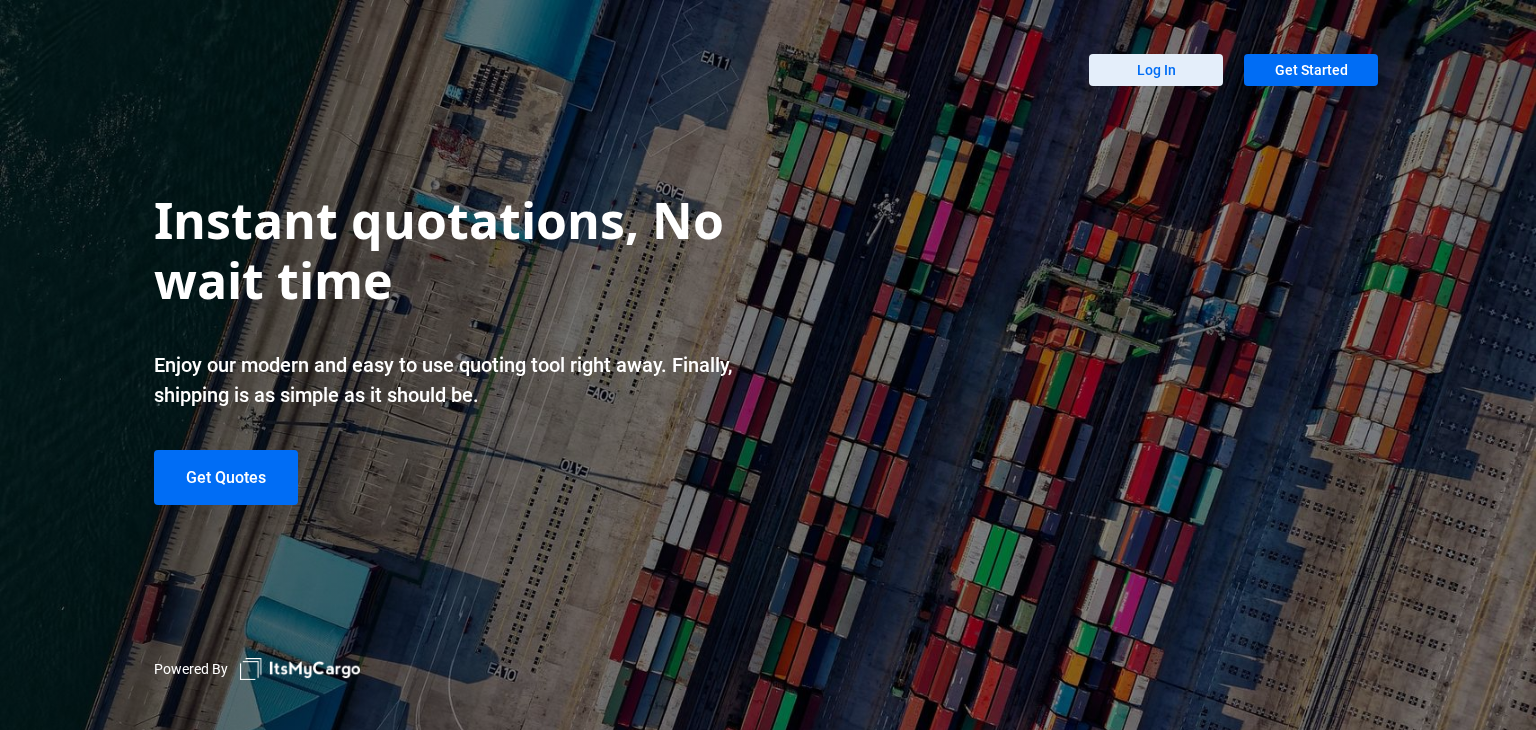 click on "Instant quotations, No wait time   Enjoy our modern and easy to use quoting tool right away. Finally, shipping is as simple as it should be.  Get Quotes" 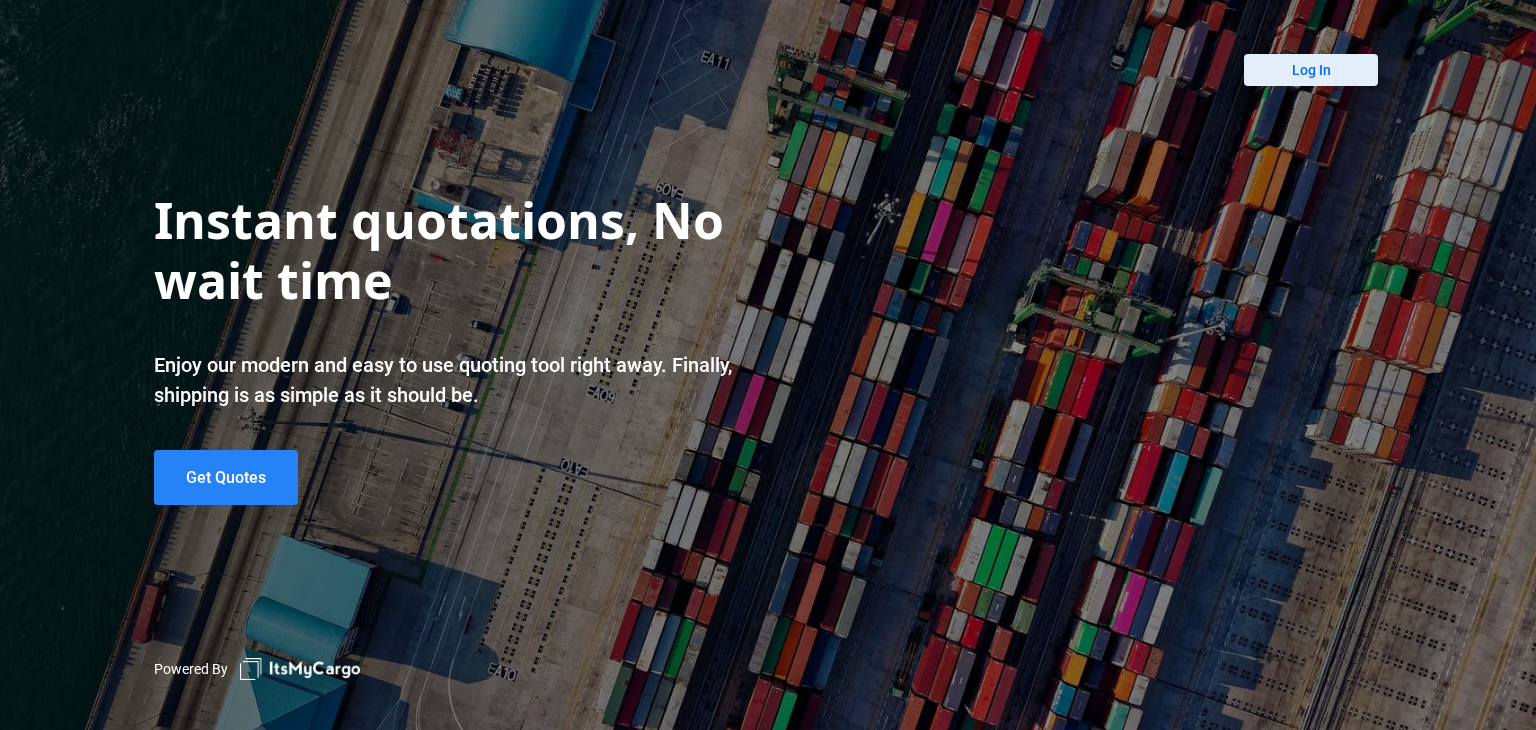 click on "Get Quotes" 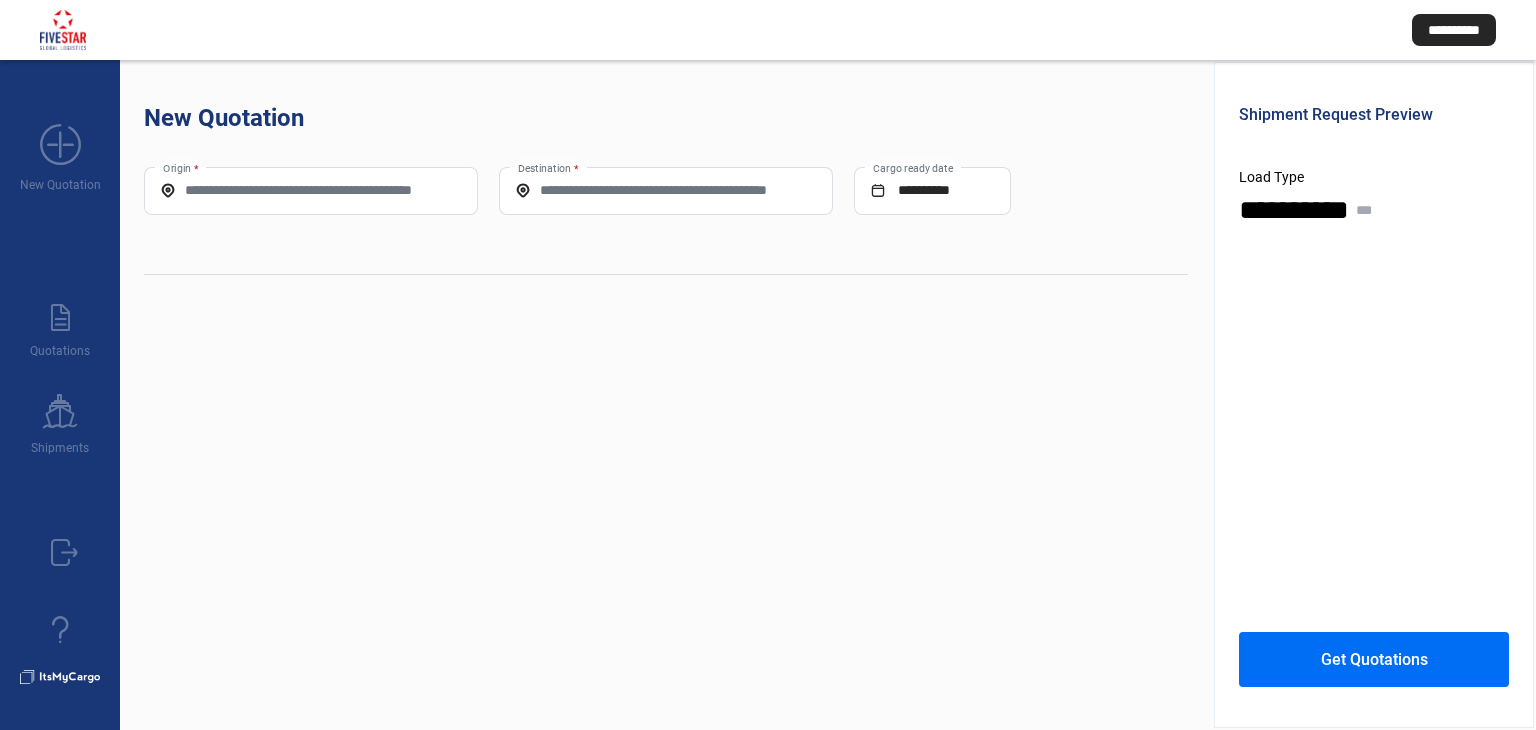 click on "Origin *" at bounding box center (311, 190) 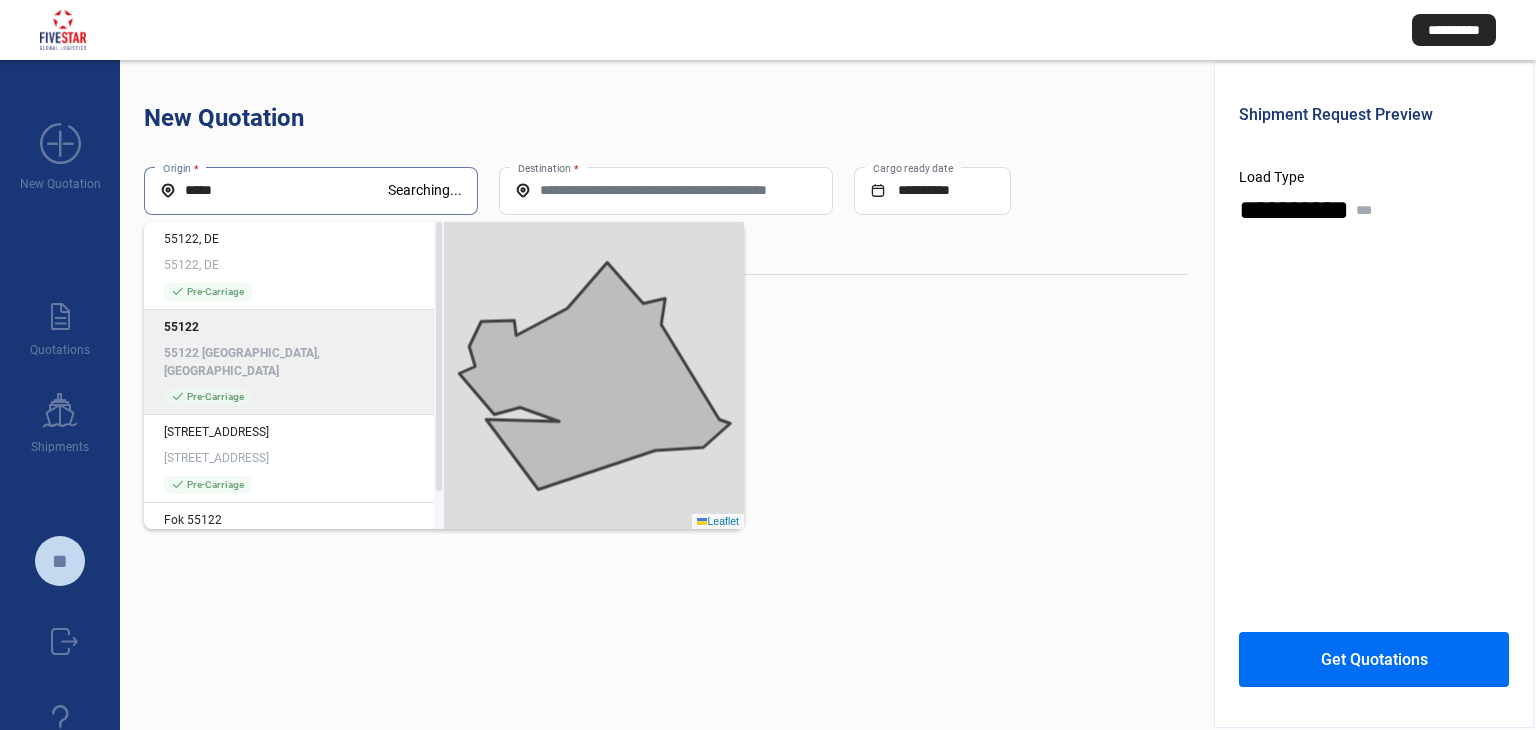 click on "55122 55122 [GEOGRAPHIC_DATA], [GEOGRAPHIC_DATA] check_mark  Pre-Carriage" 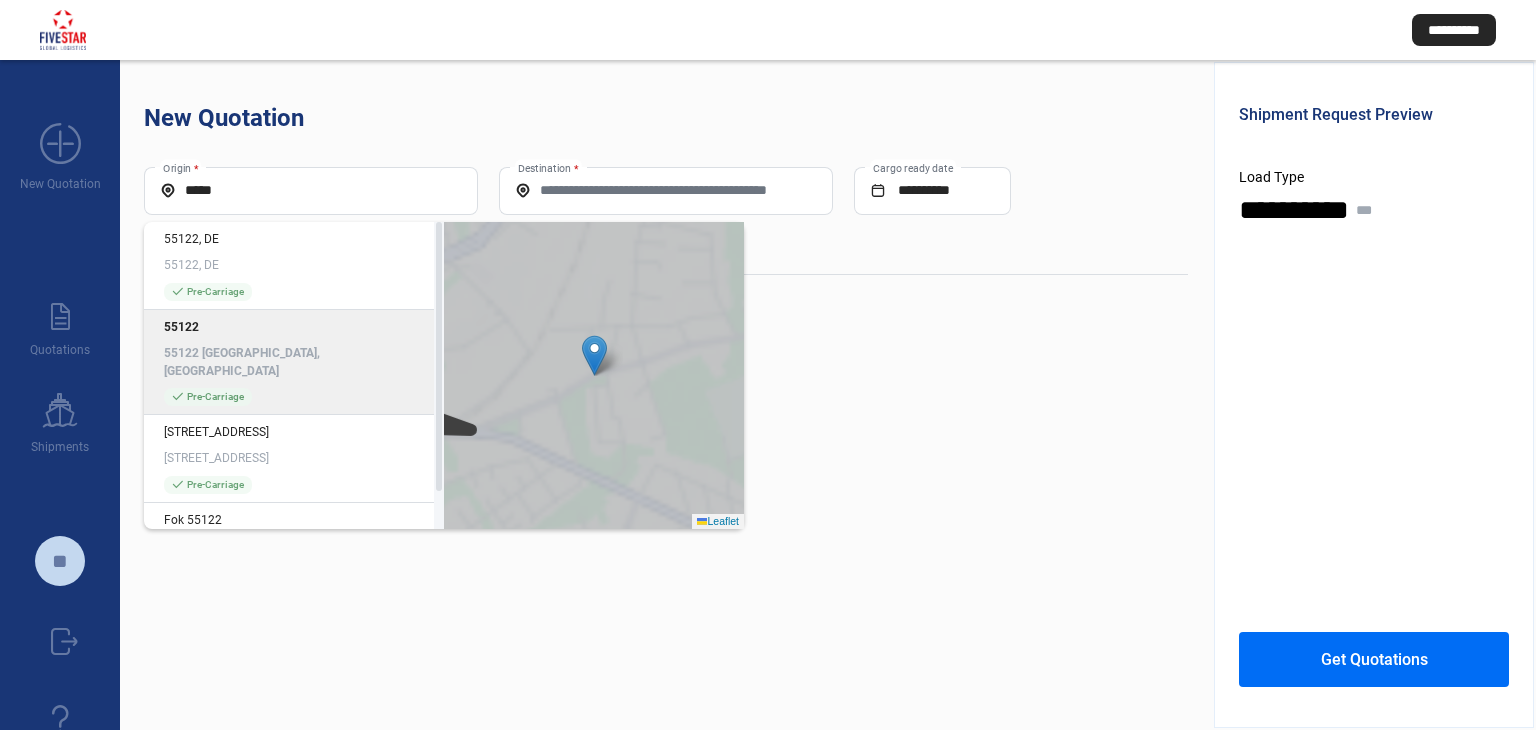 type on "**********" 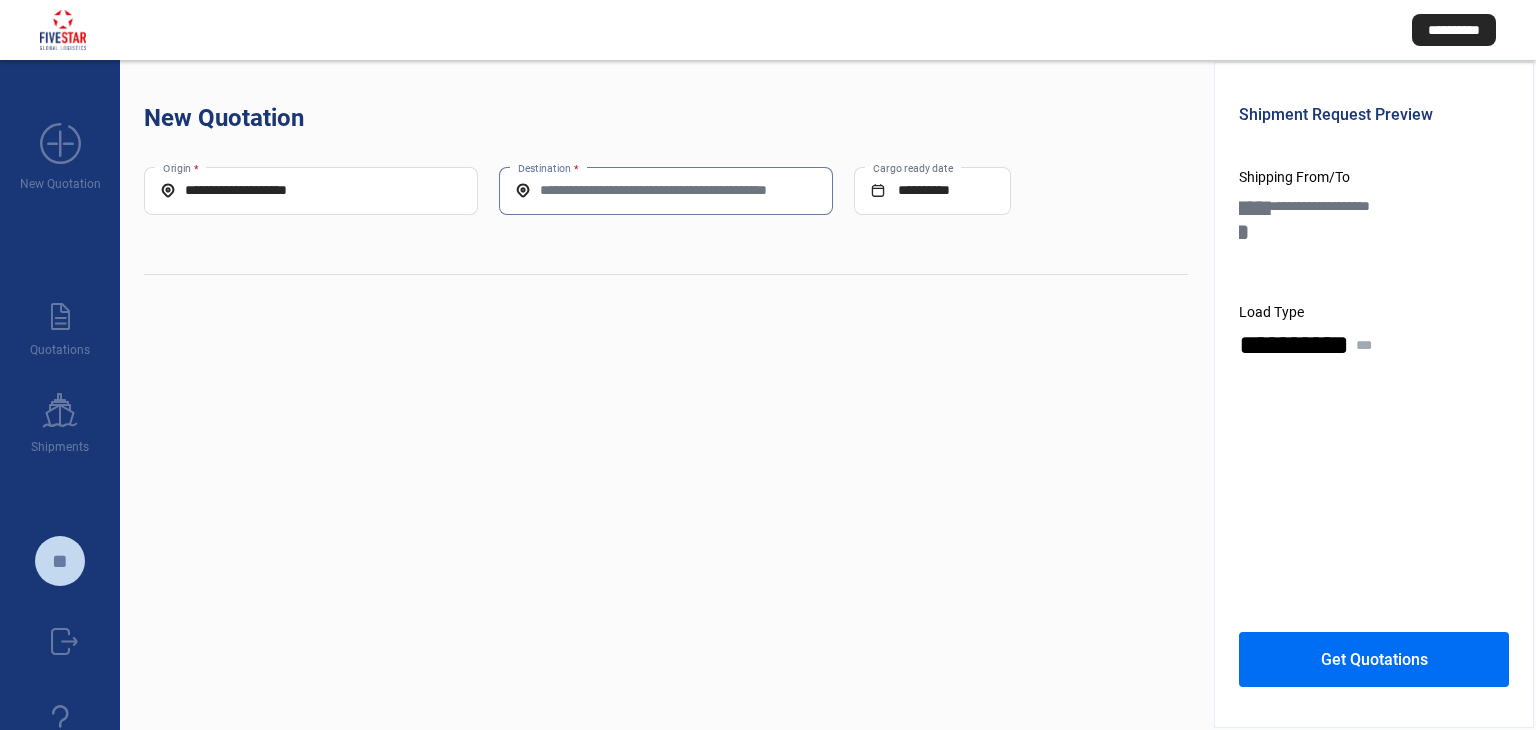 click on "Destination *" at bounding box center (666, 190) 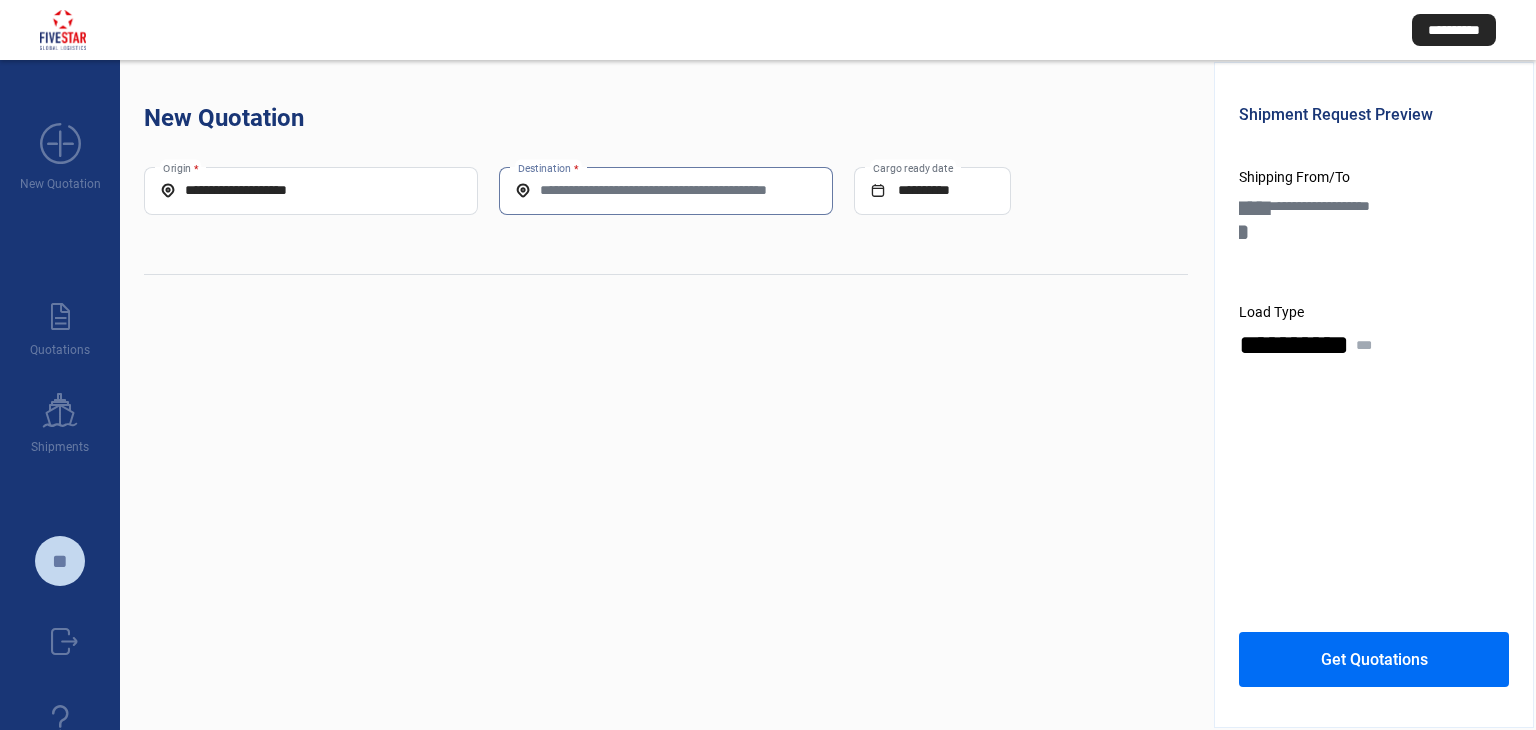 click on "Destination *" at bounding box center [666, 190] 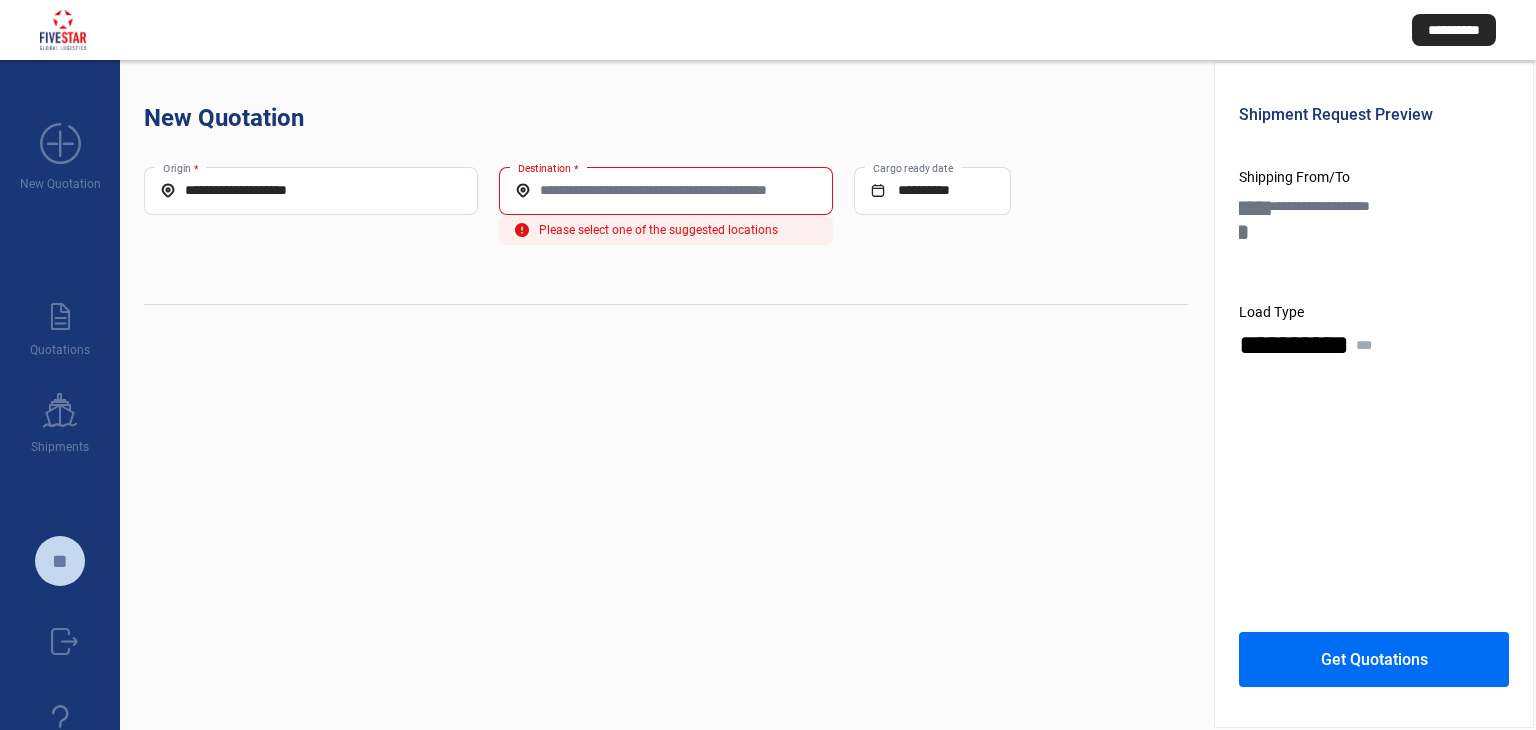 click on "Destination *" at bounding box center [666, 190] 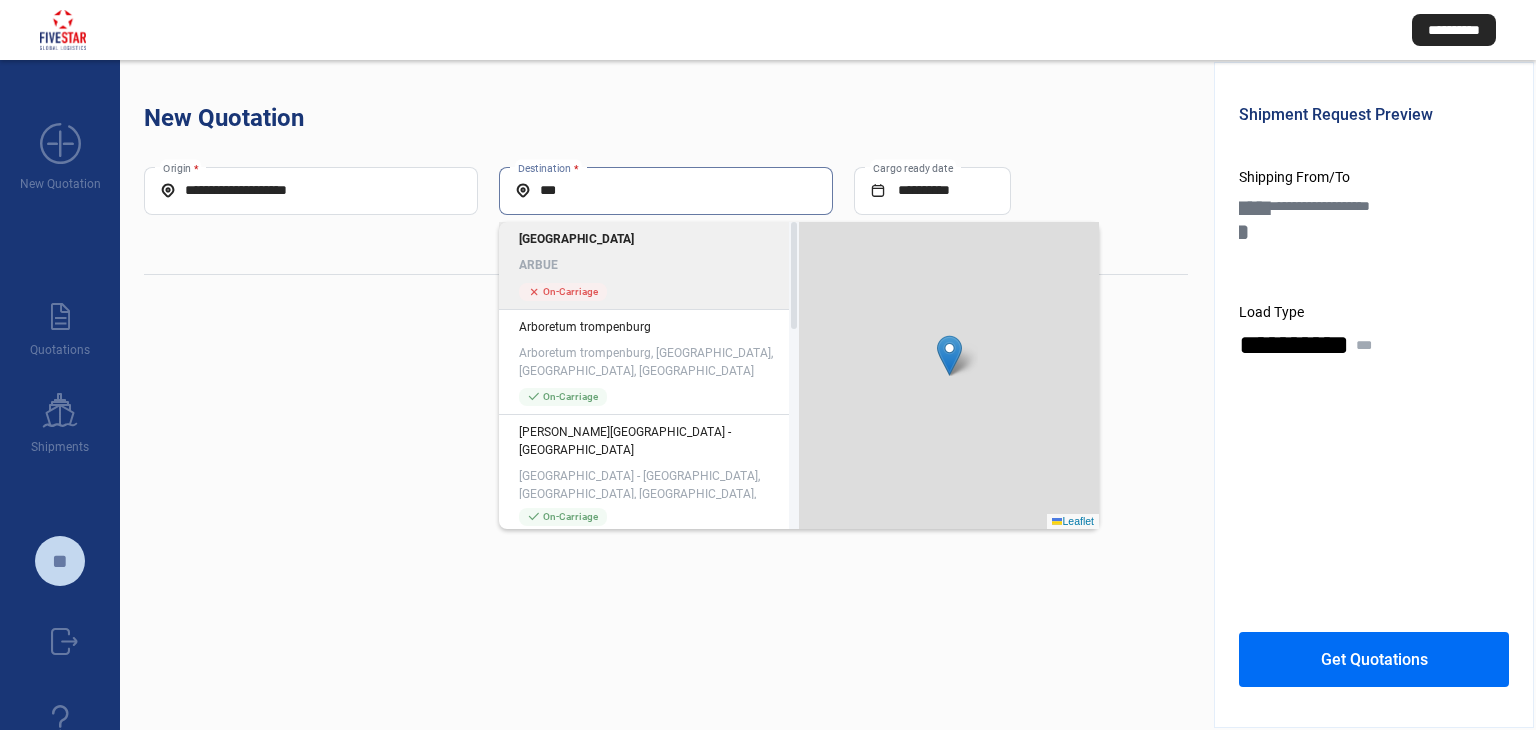 click on "ARBUE" 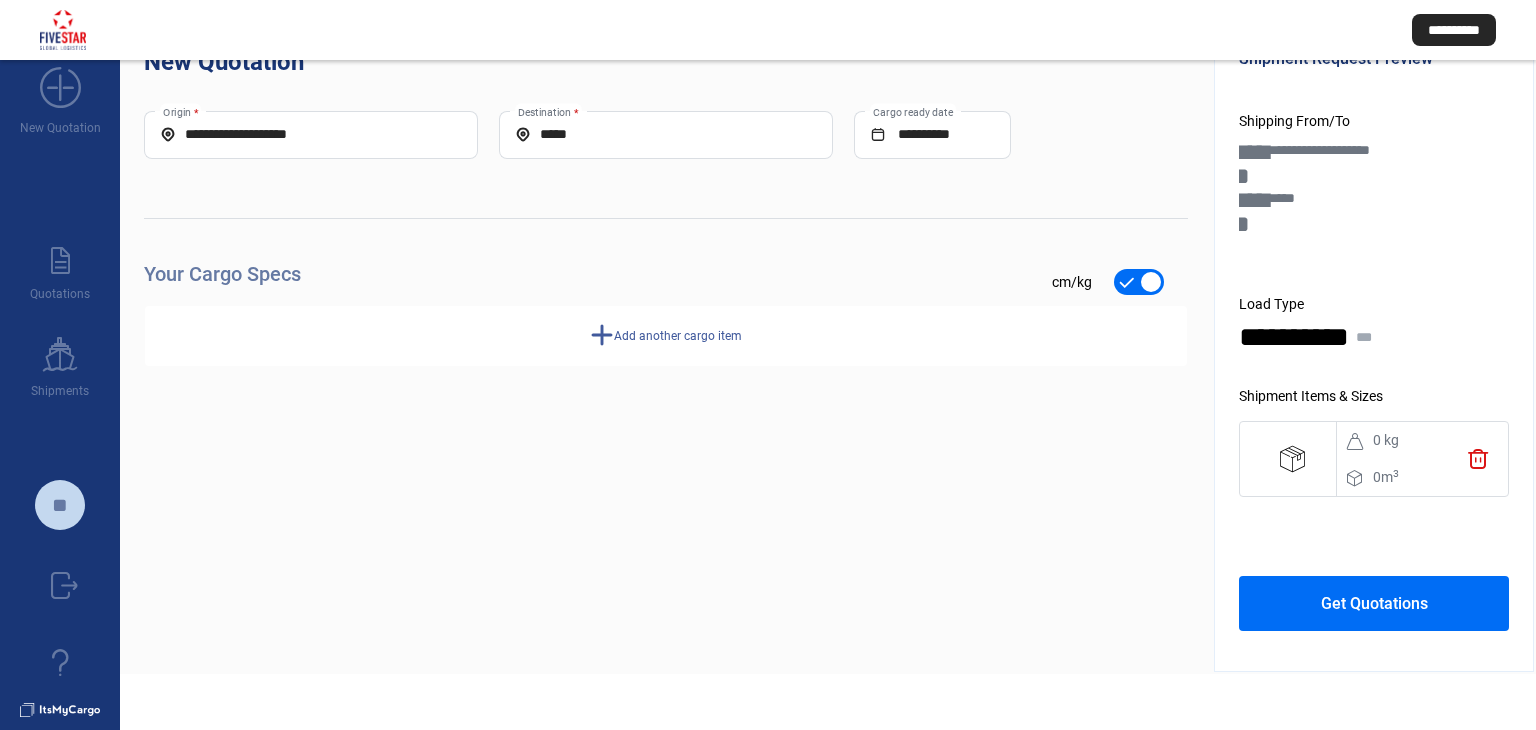 scroll, scrollTop: 88, scrollLeft: 0, axis: vertical 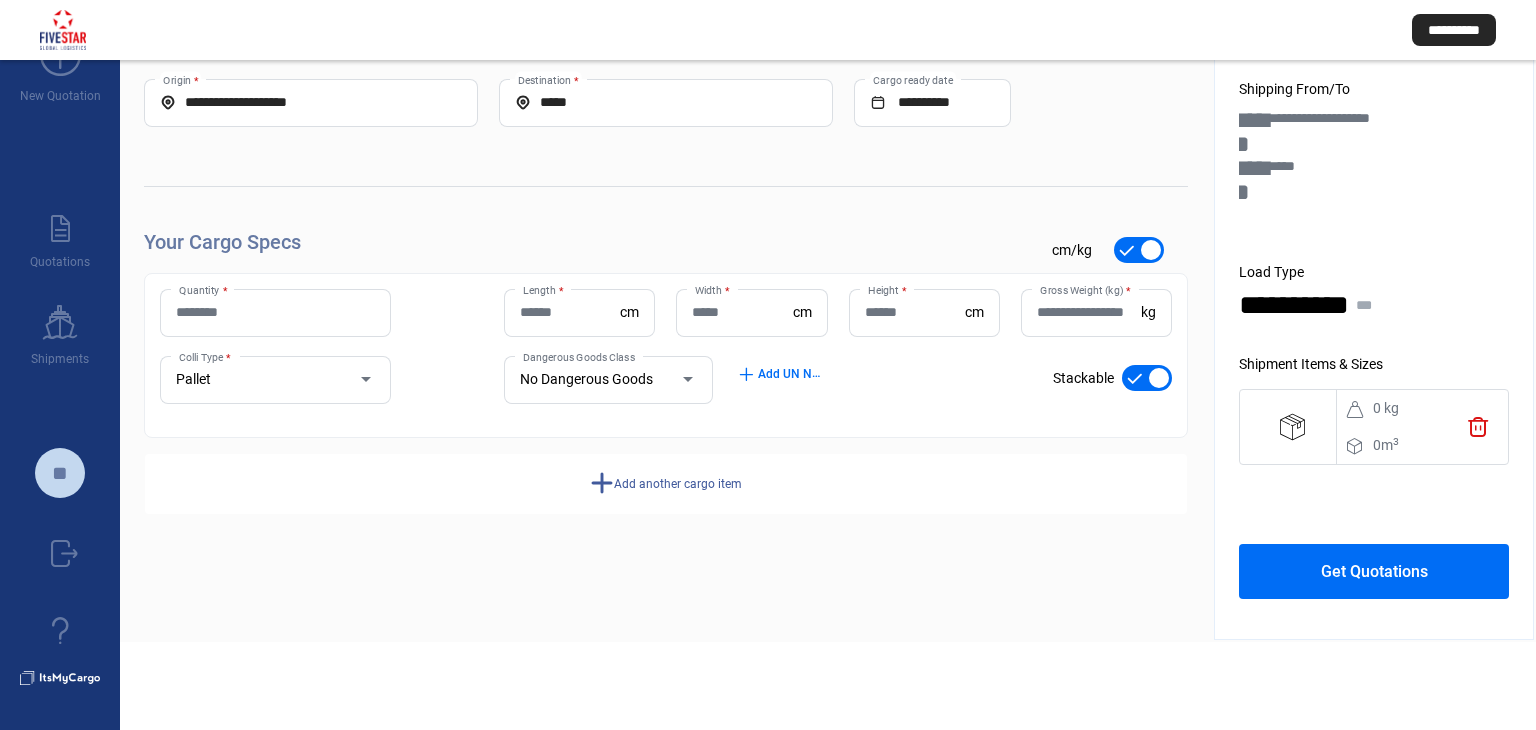 click on "Quantity *" at bounding box center (275, 312) 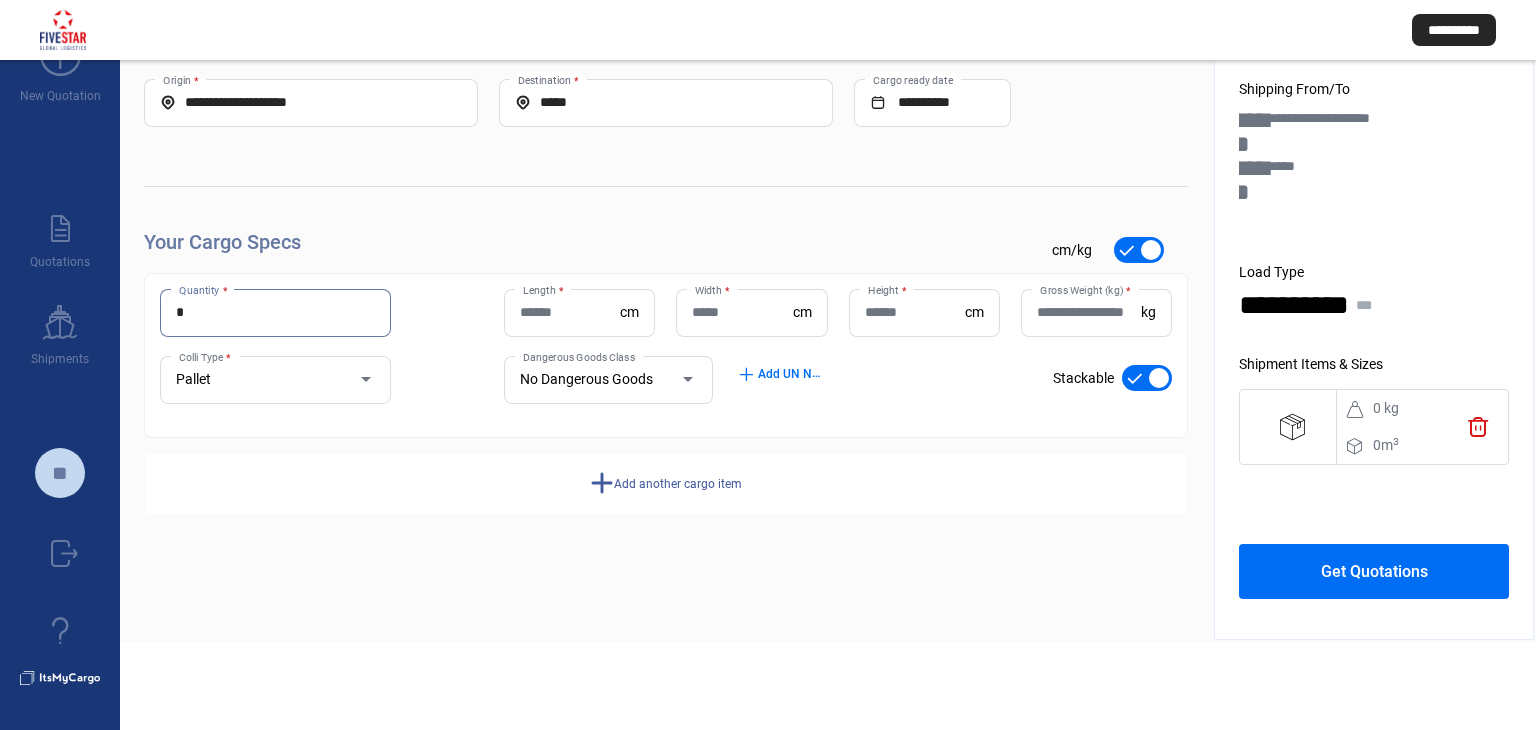 type on "*" 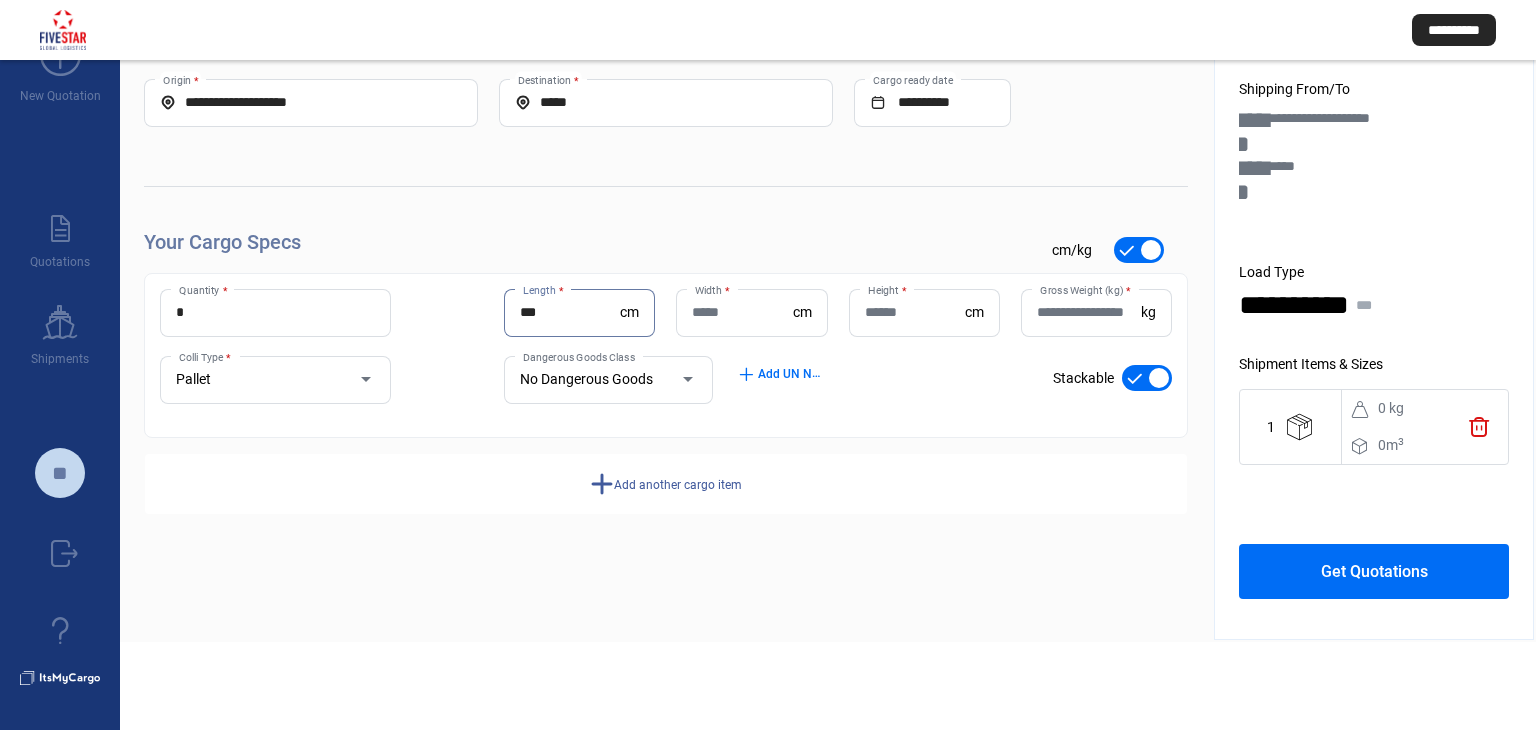 type on "***" 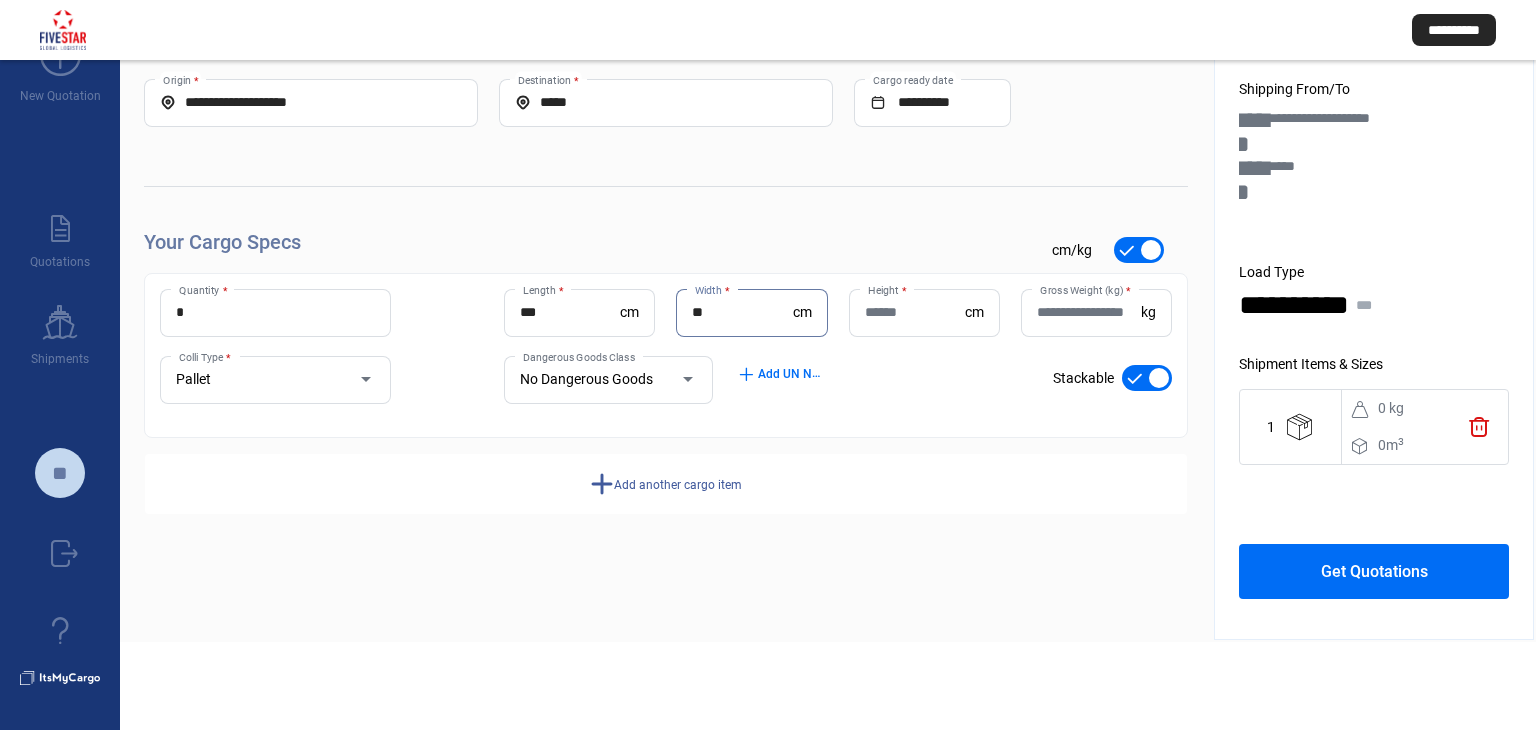 type on "**" 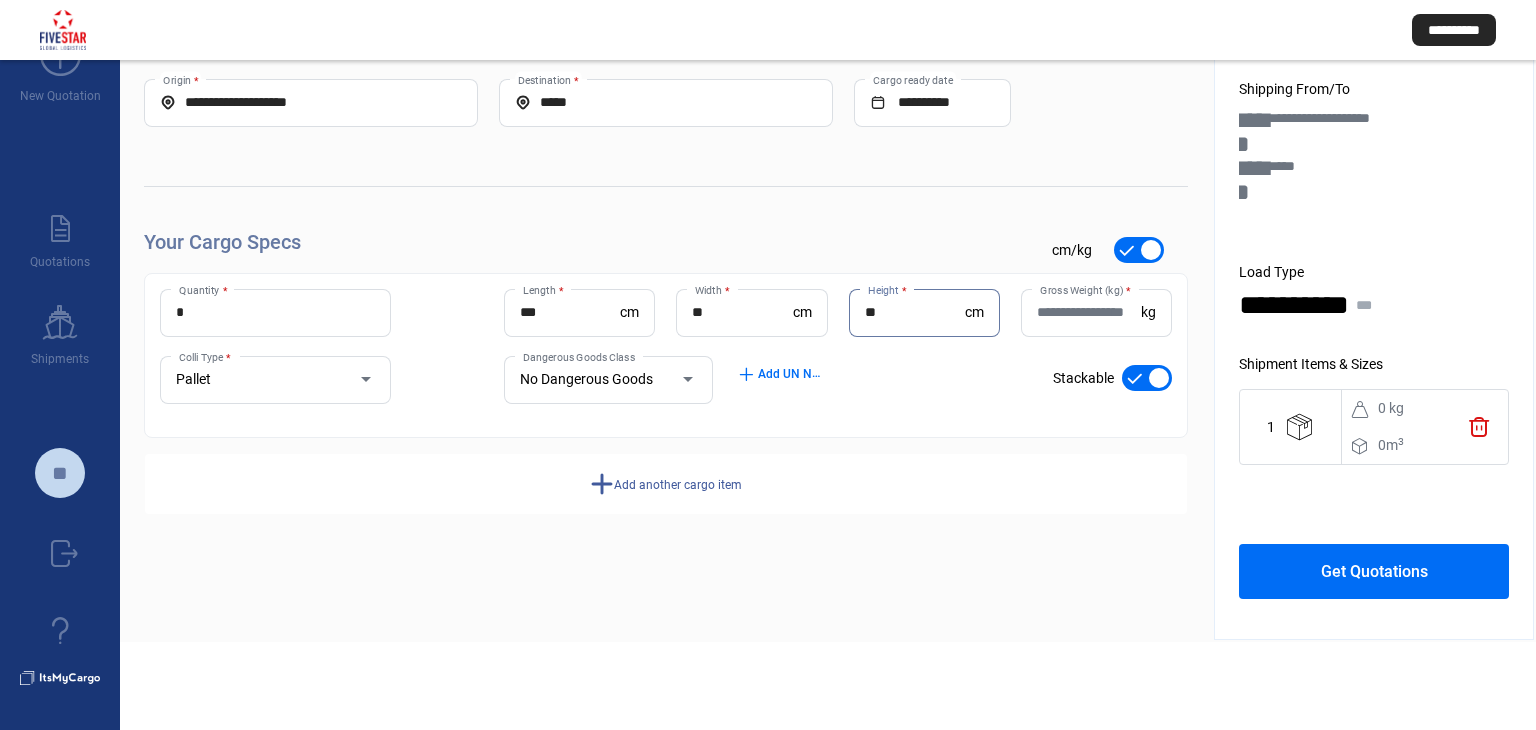 type on "**" 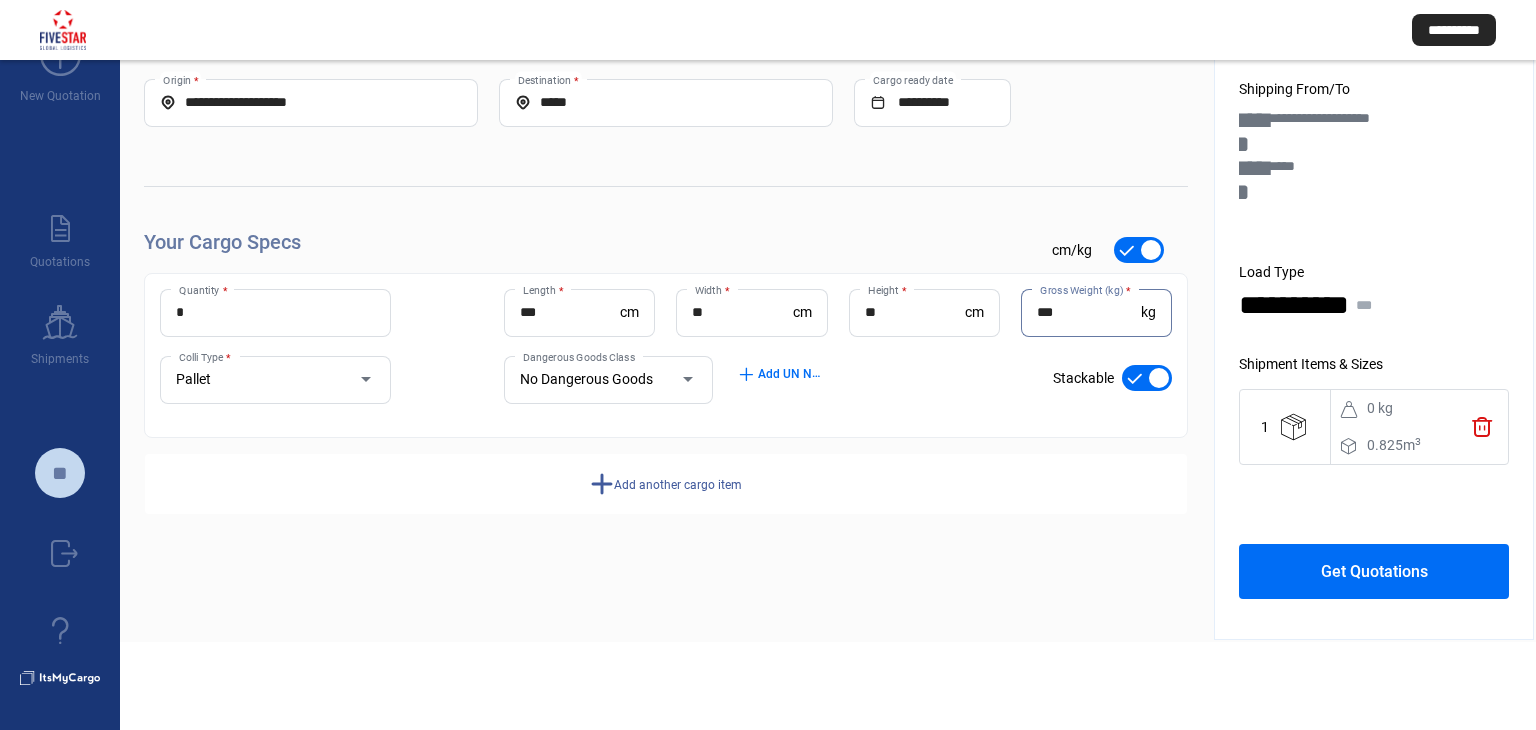 type on "***" 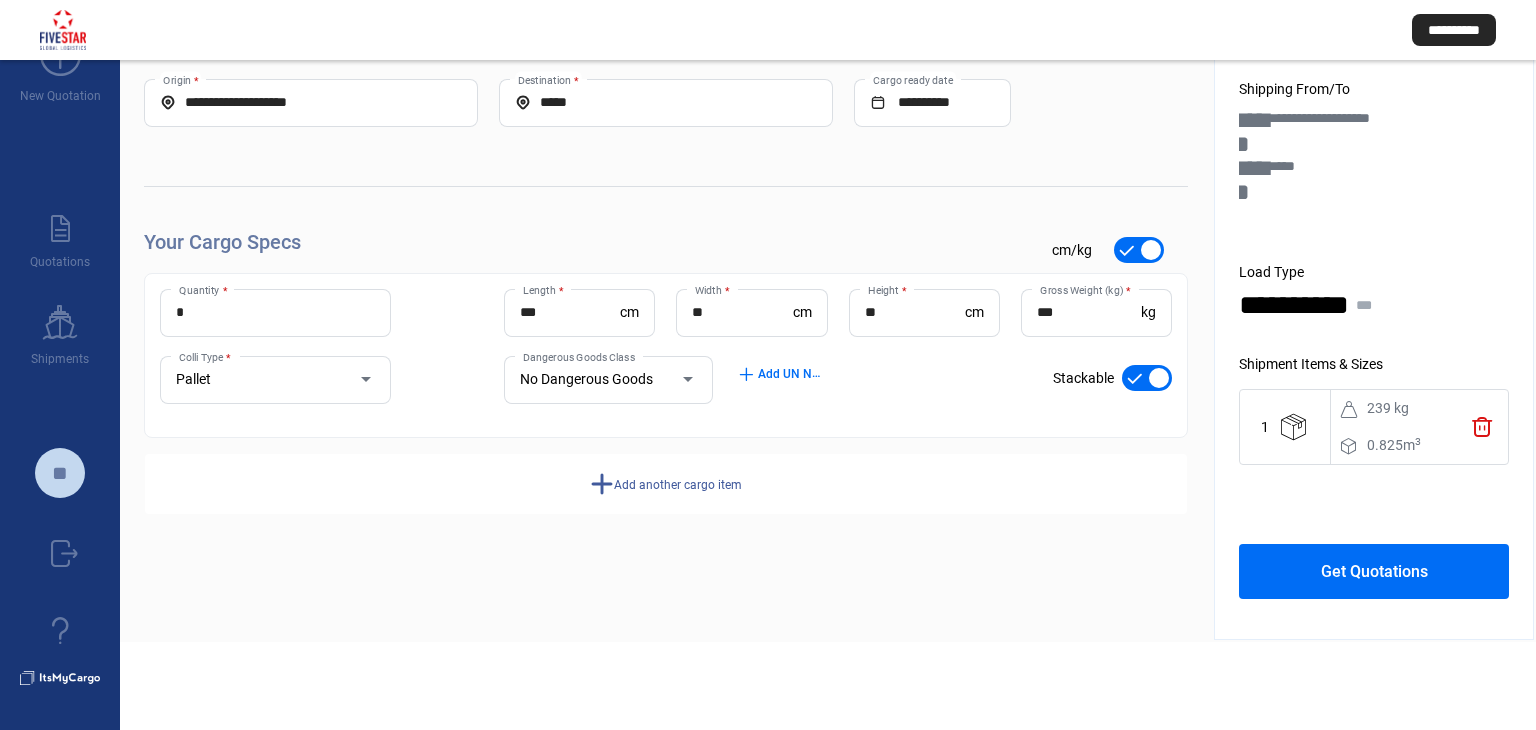 click on "Add another cargo item" 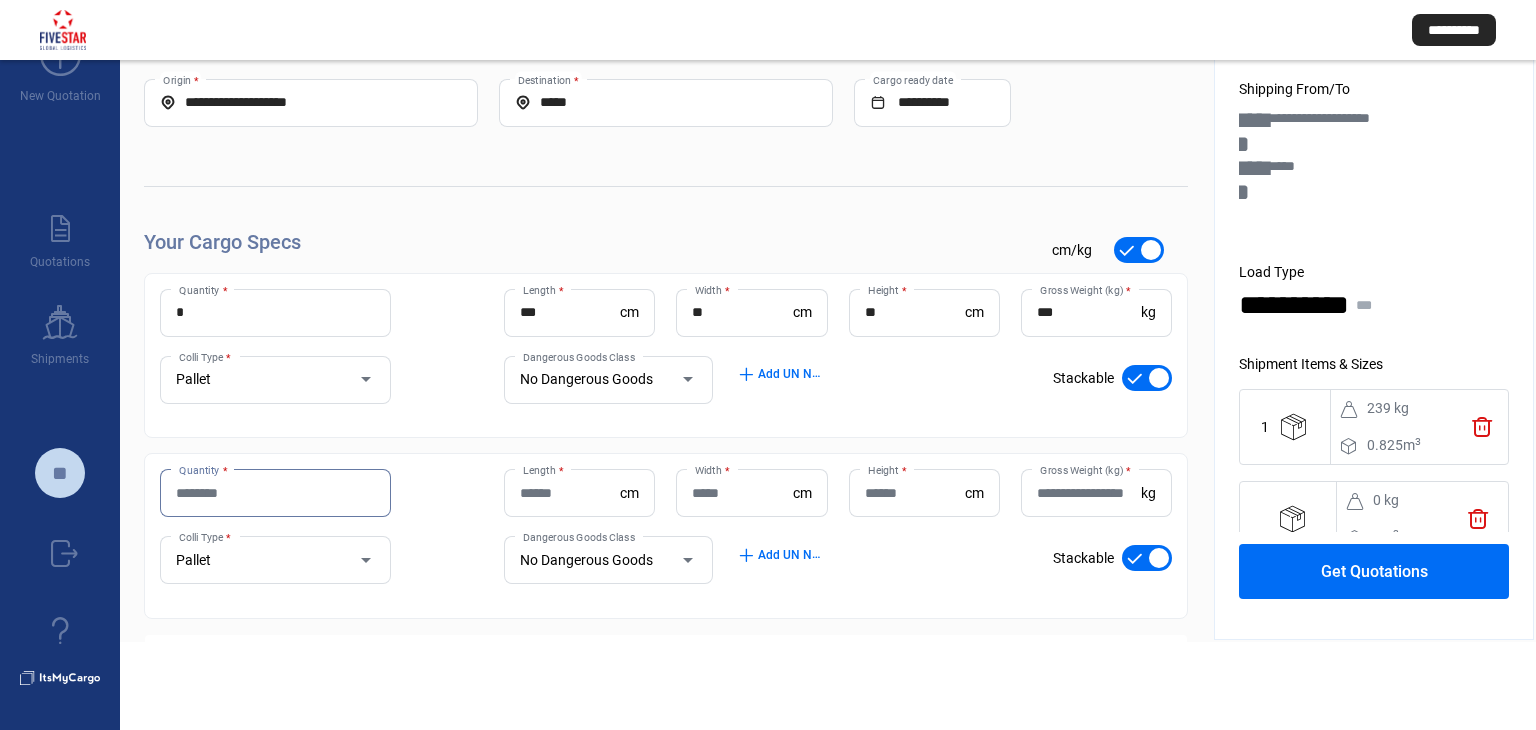 click on "Quantity *" at bounding box center (275, 493) 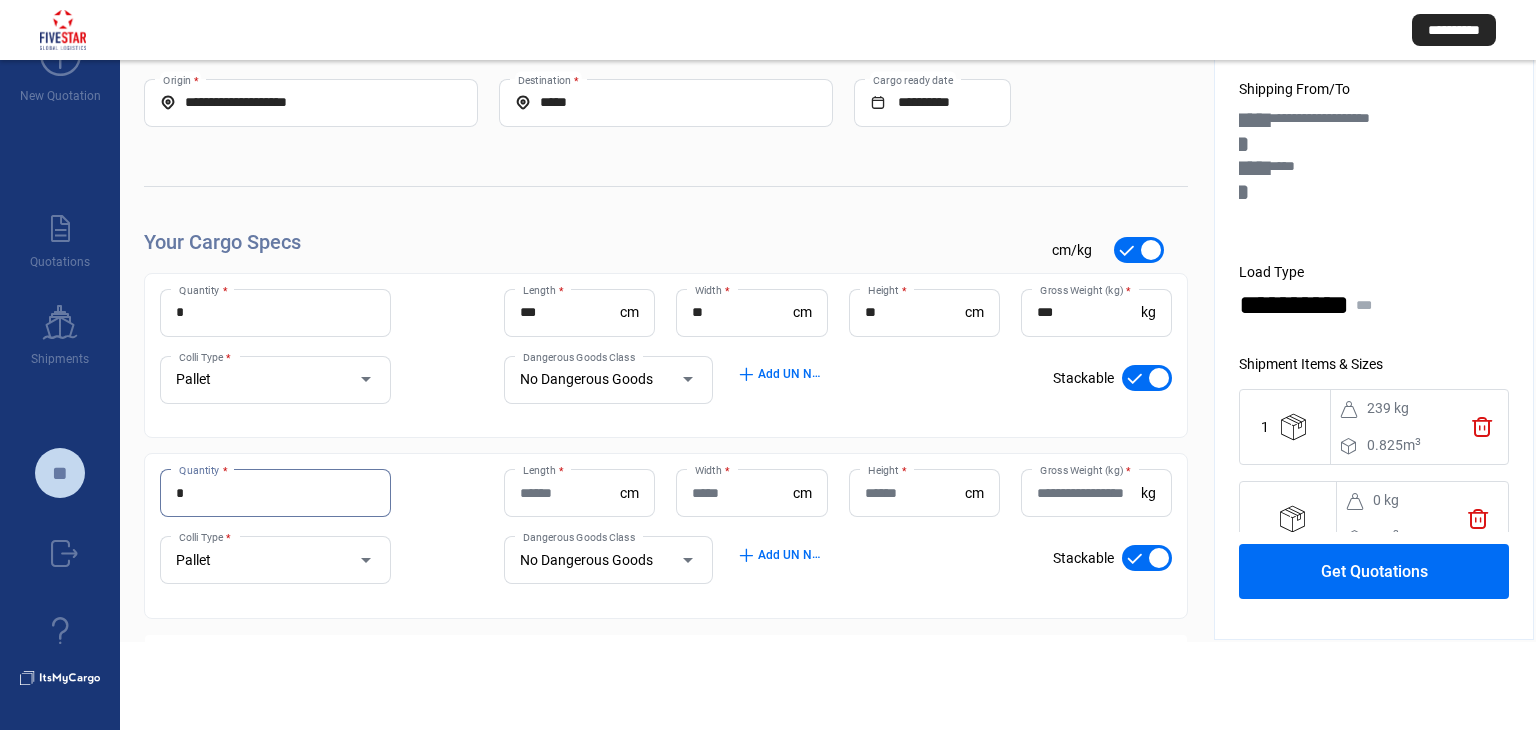 type on "*" 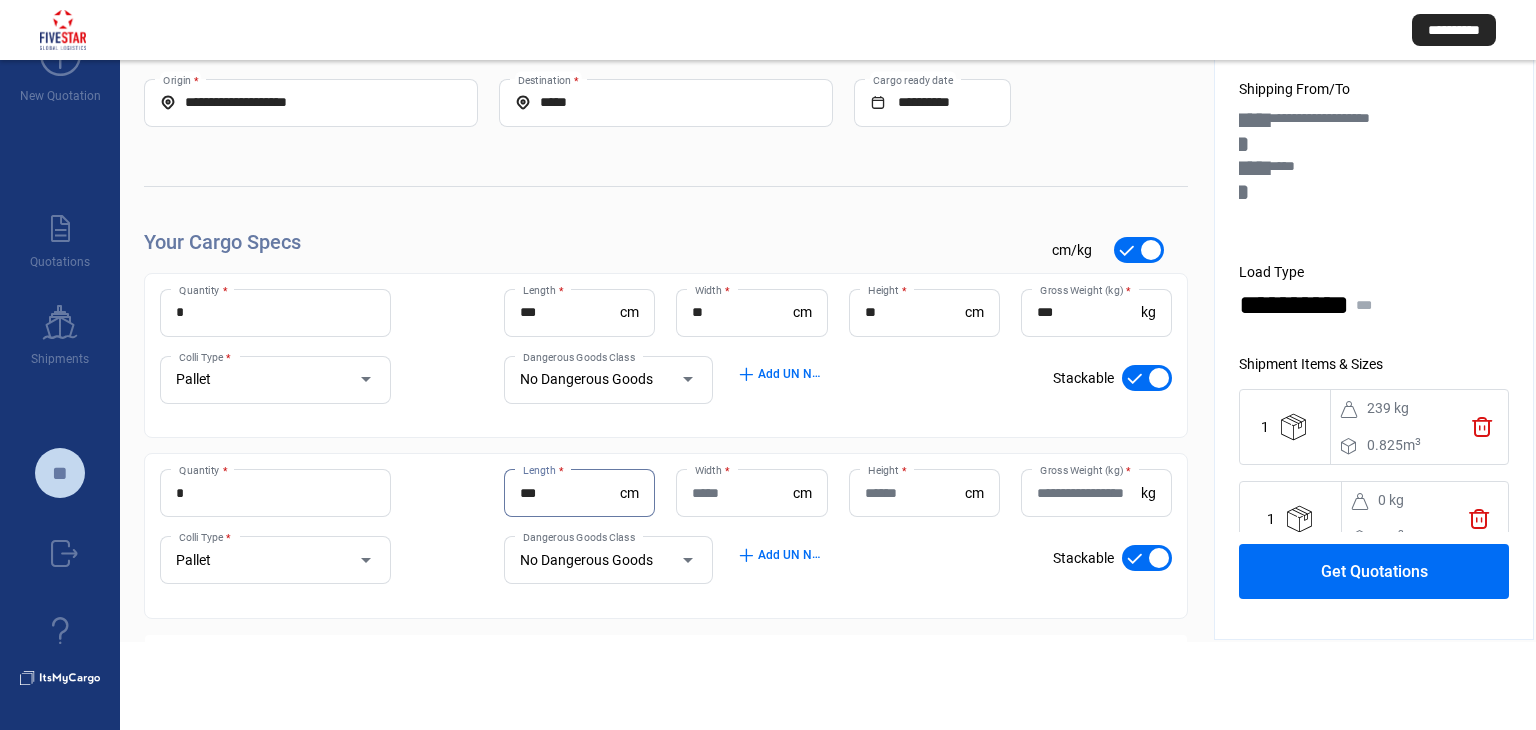 type on "***" 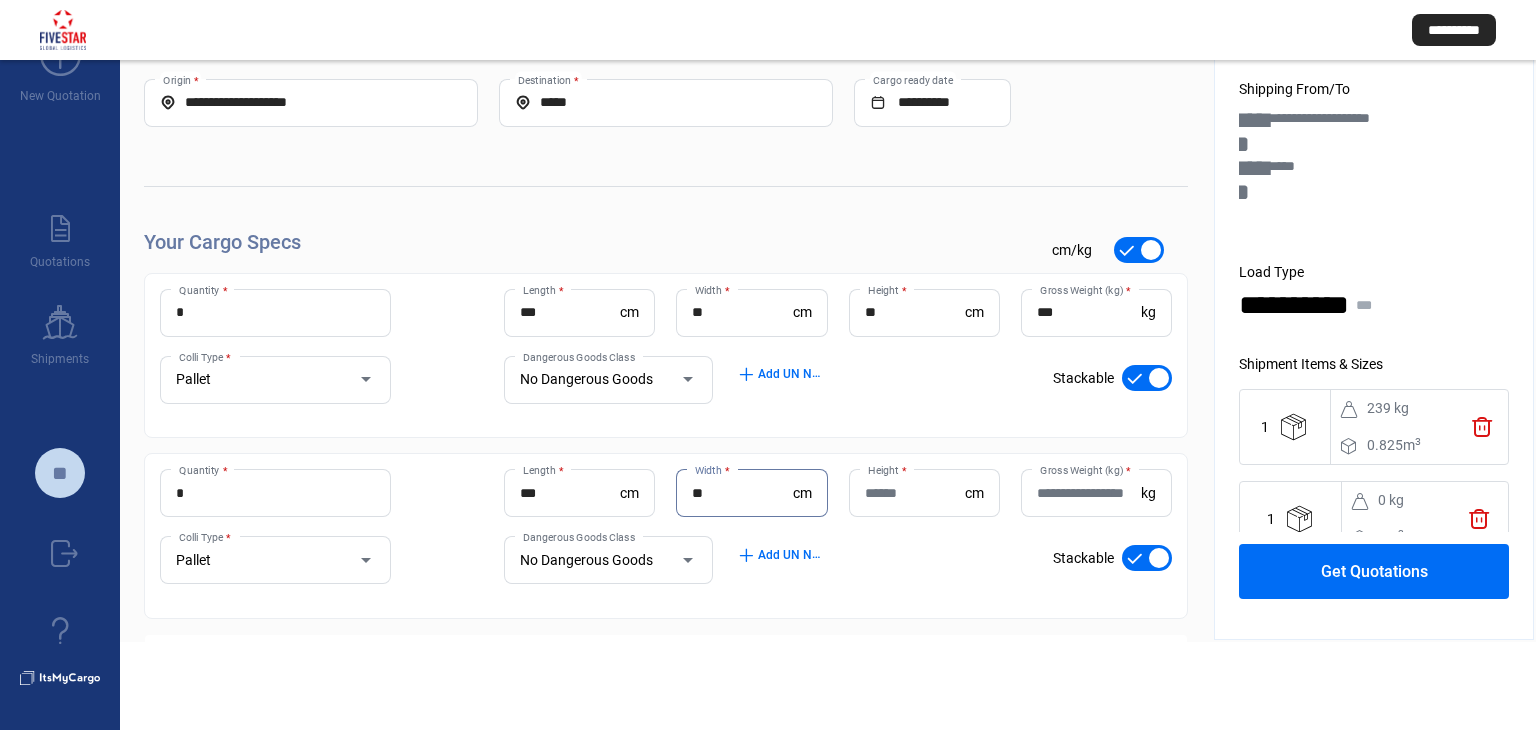 type on "**" 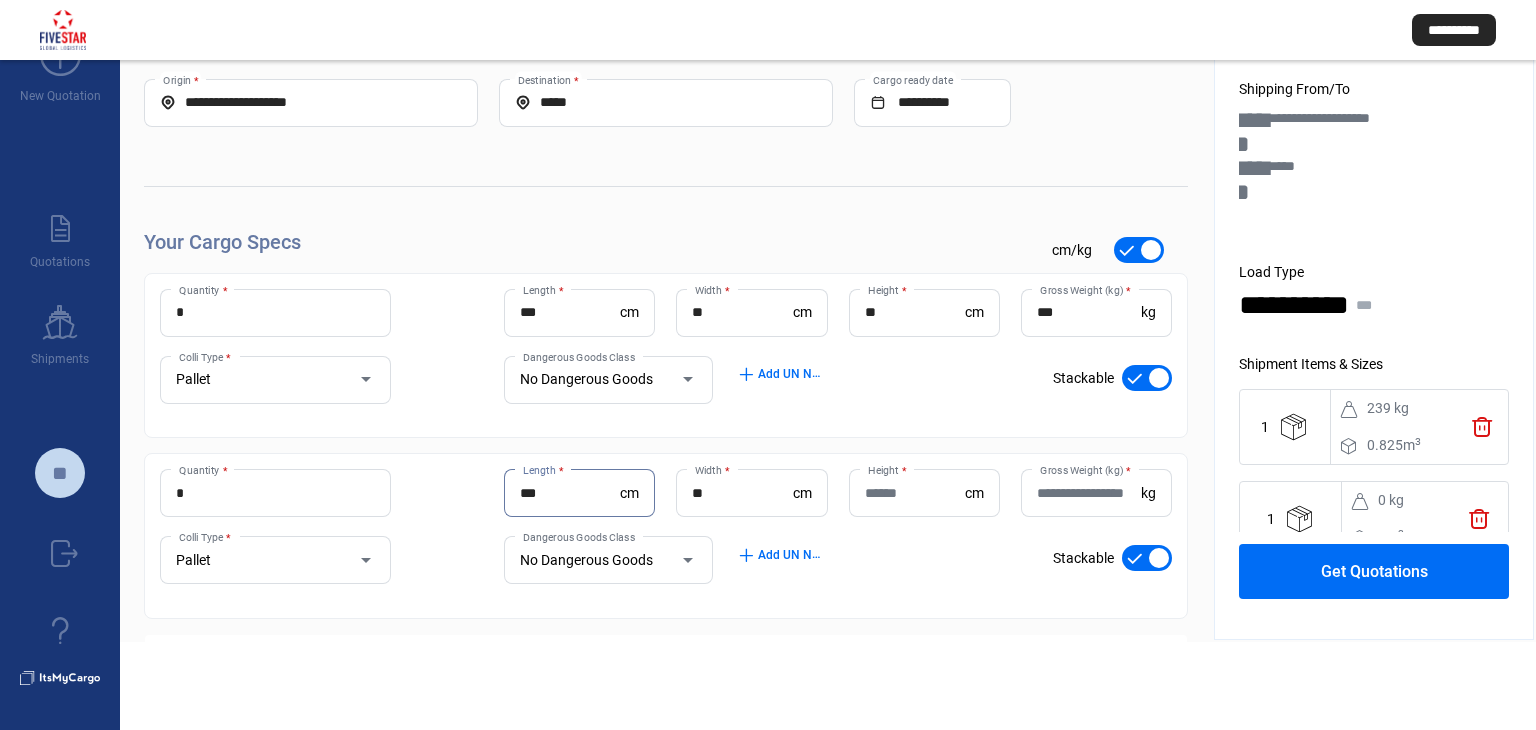 click on "***" at bounding box center (570, 493) 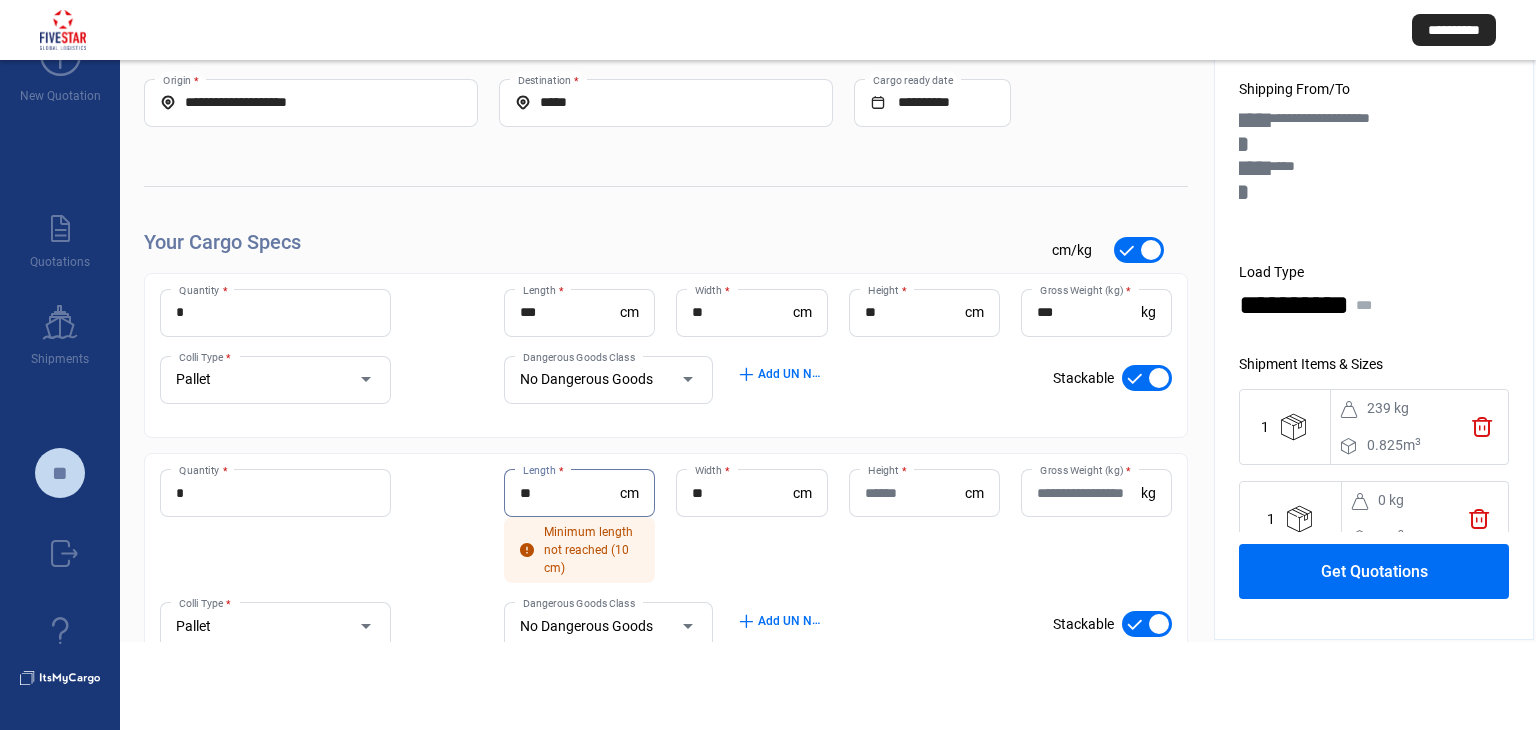 type on "**" 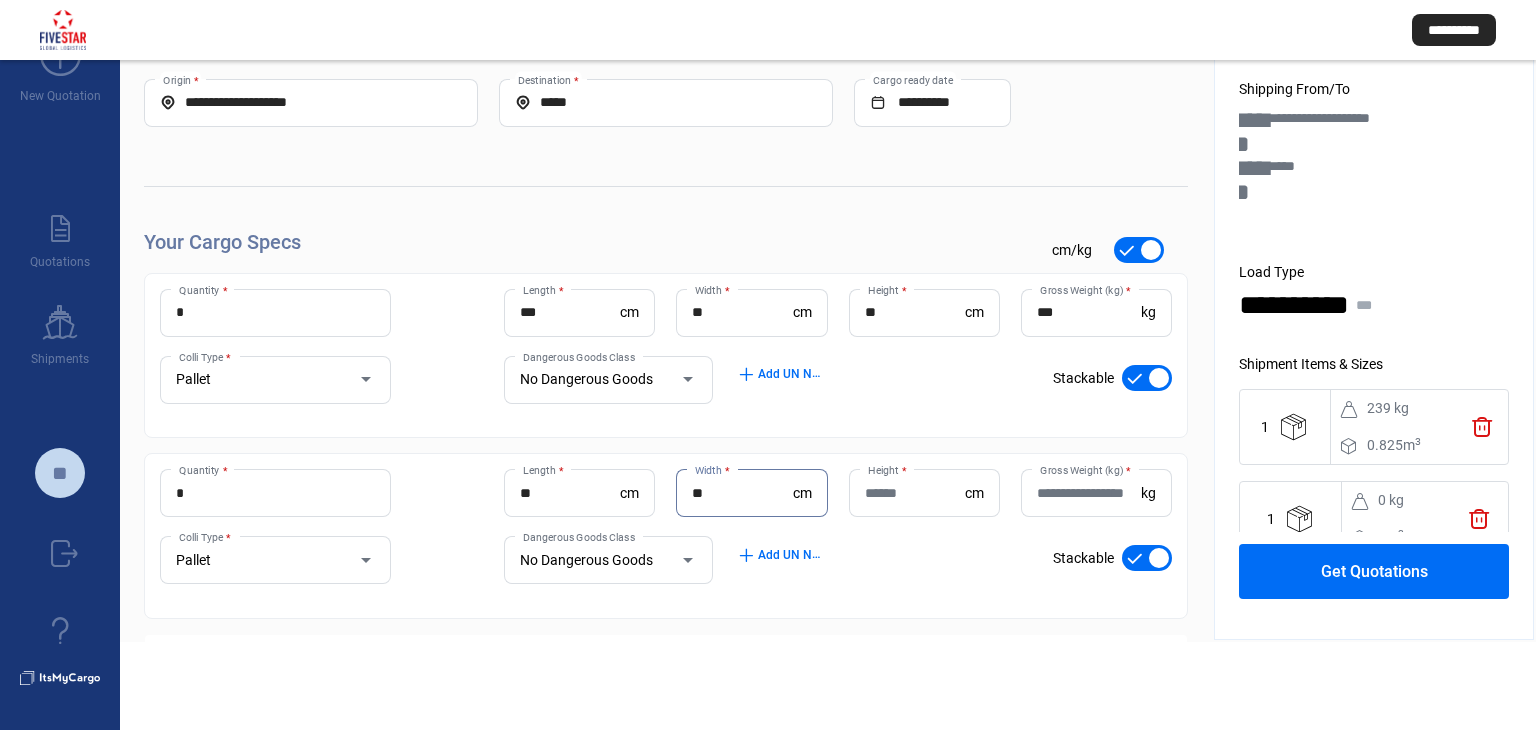 type on "**" 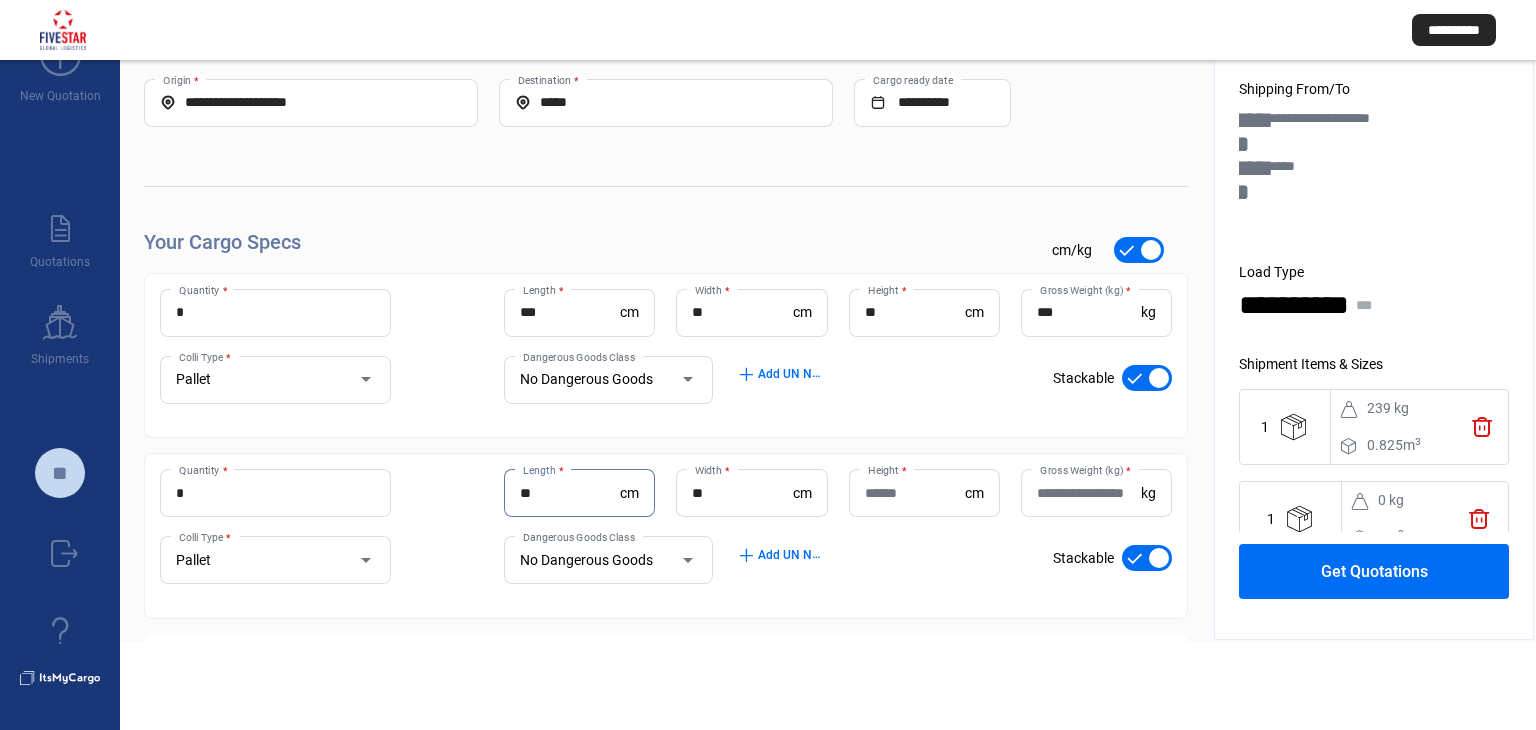 click on "**" at bounding box center (570, 493) 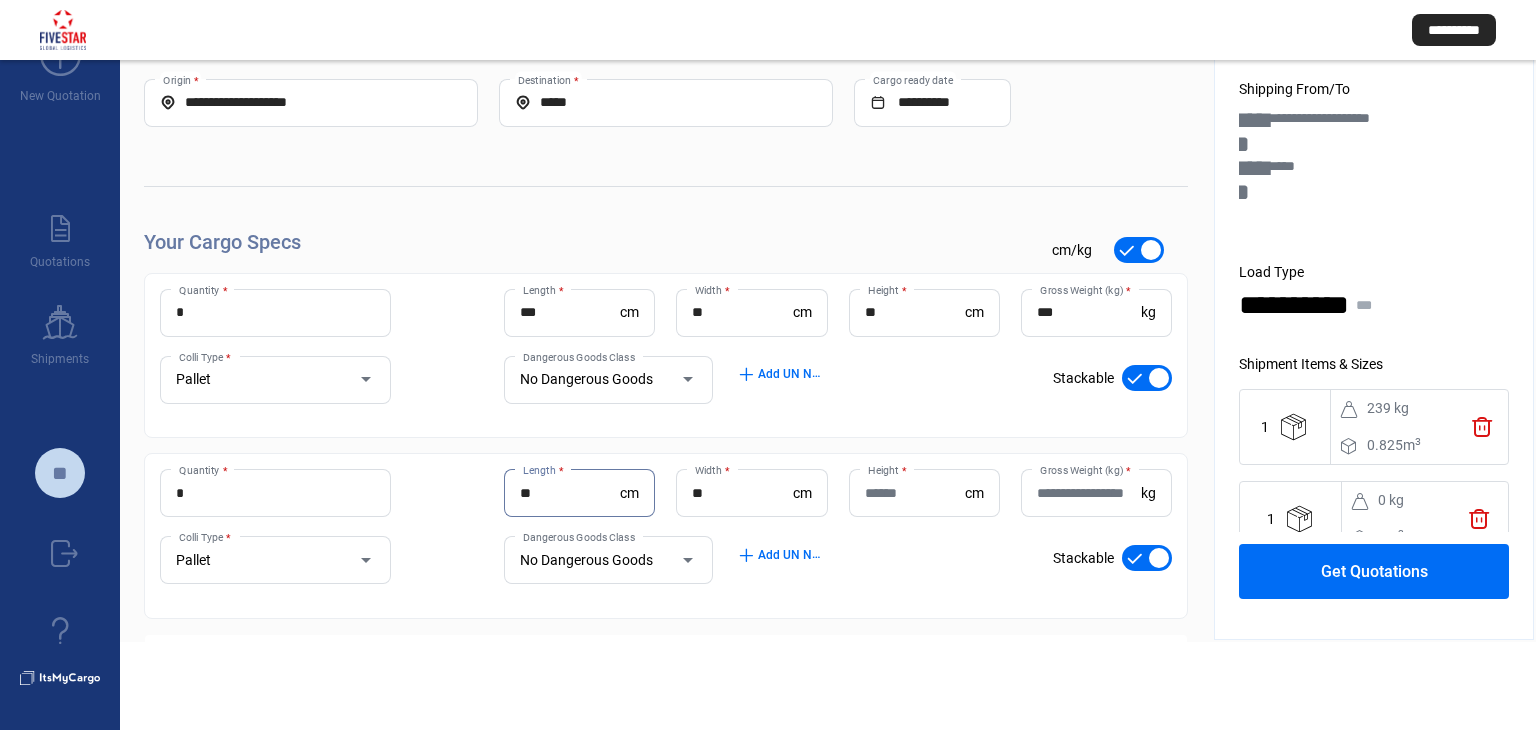 type on "**" 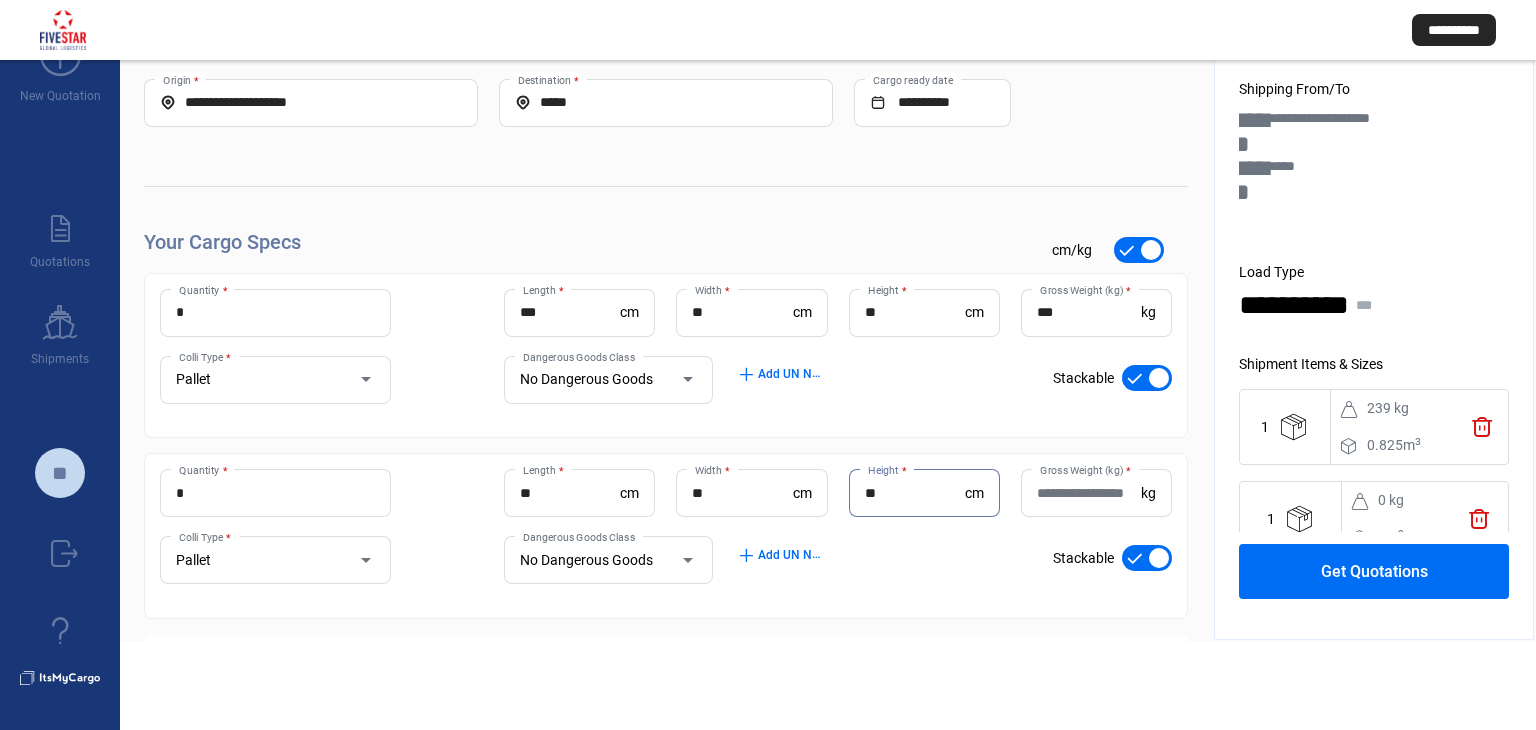 type on "**" 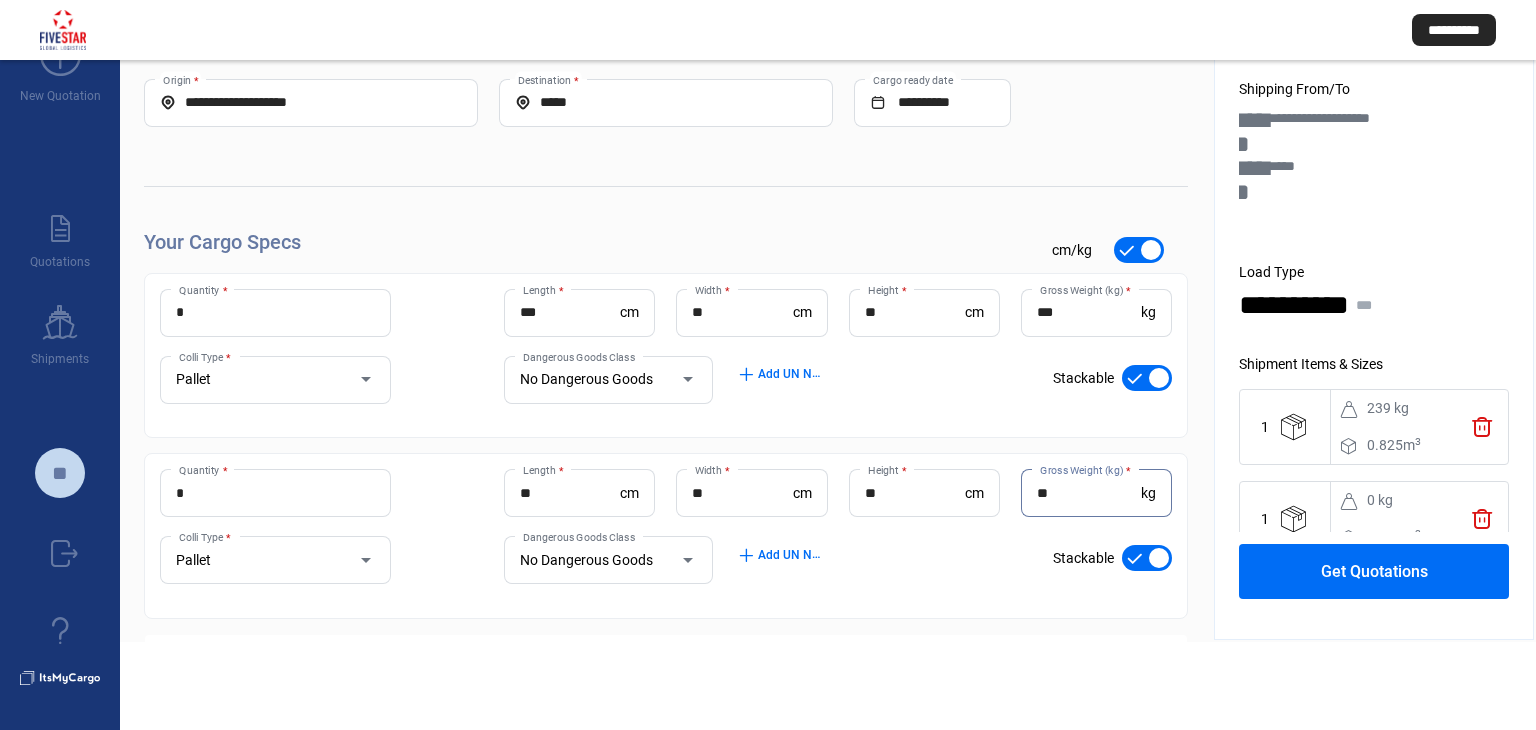 type on "**" 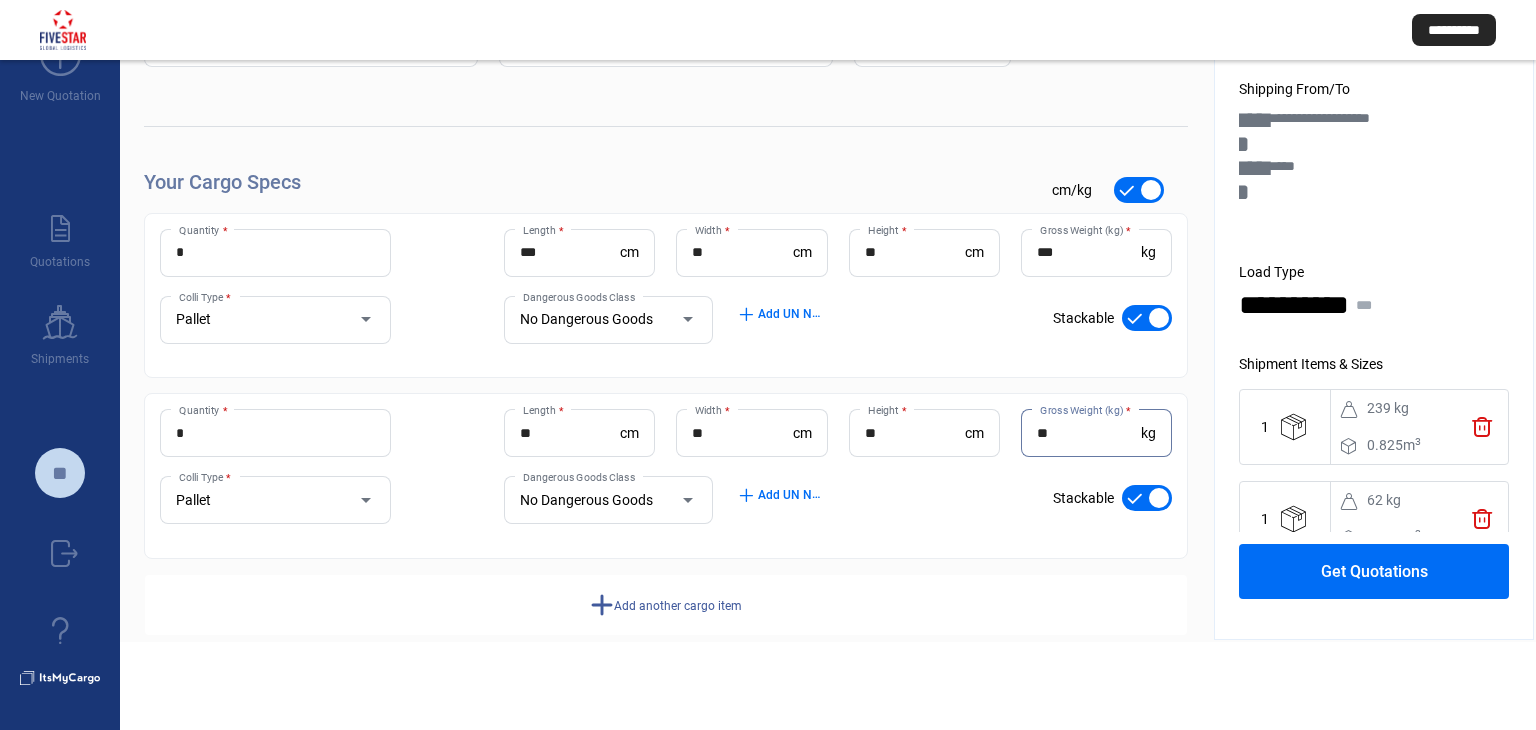 scroll, scrollTop: 93, scrollLeft: 0, axis: vertical 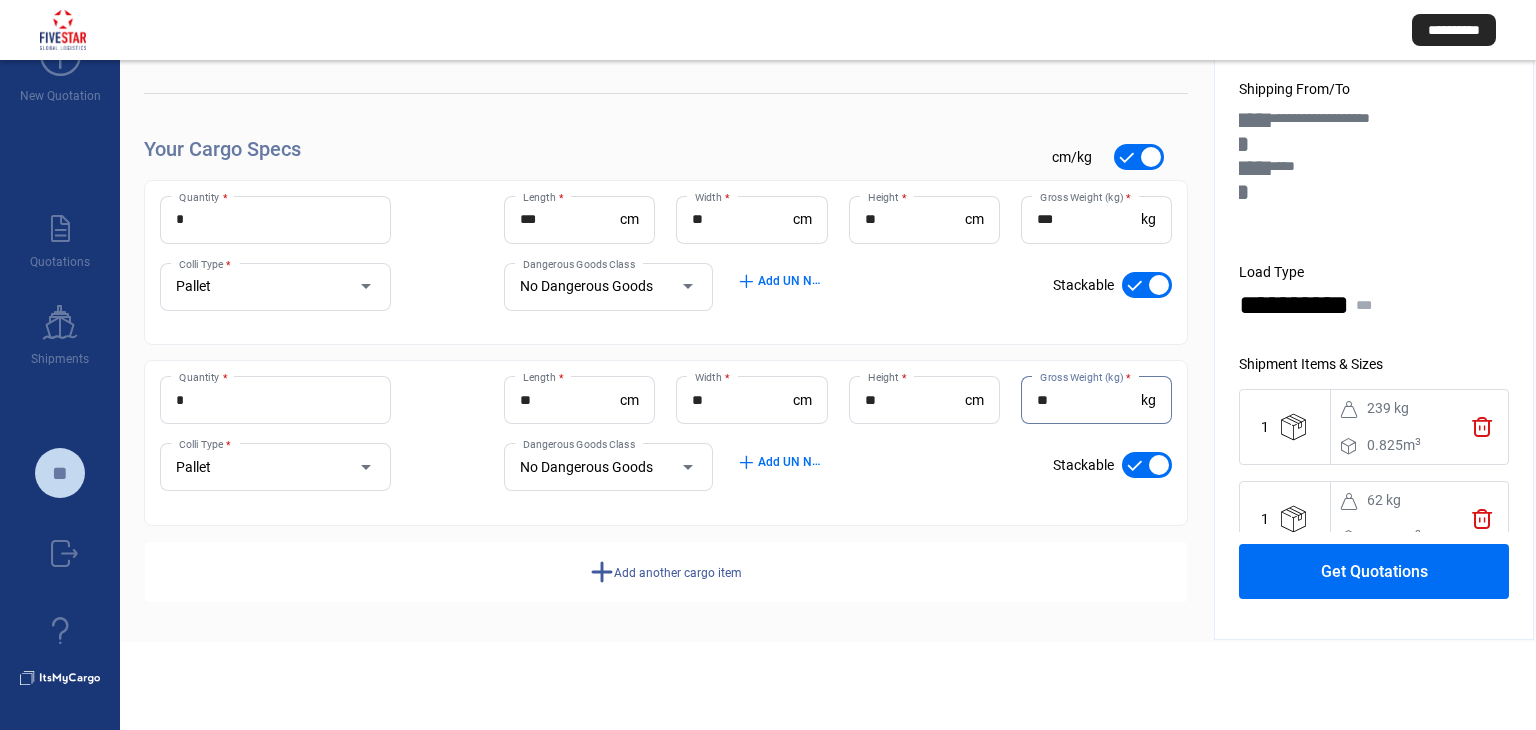 click on "add  Add another cargo item" 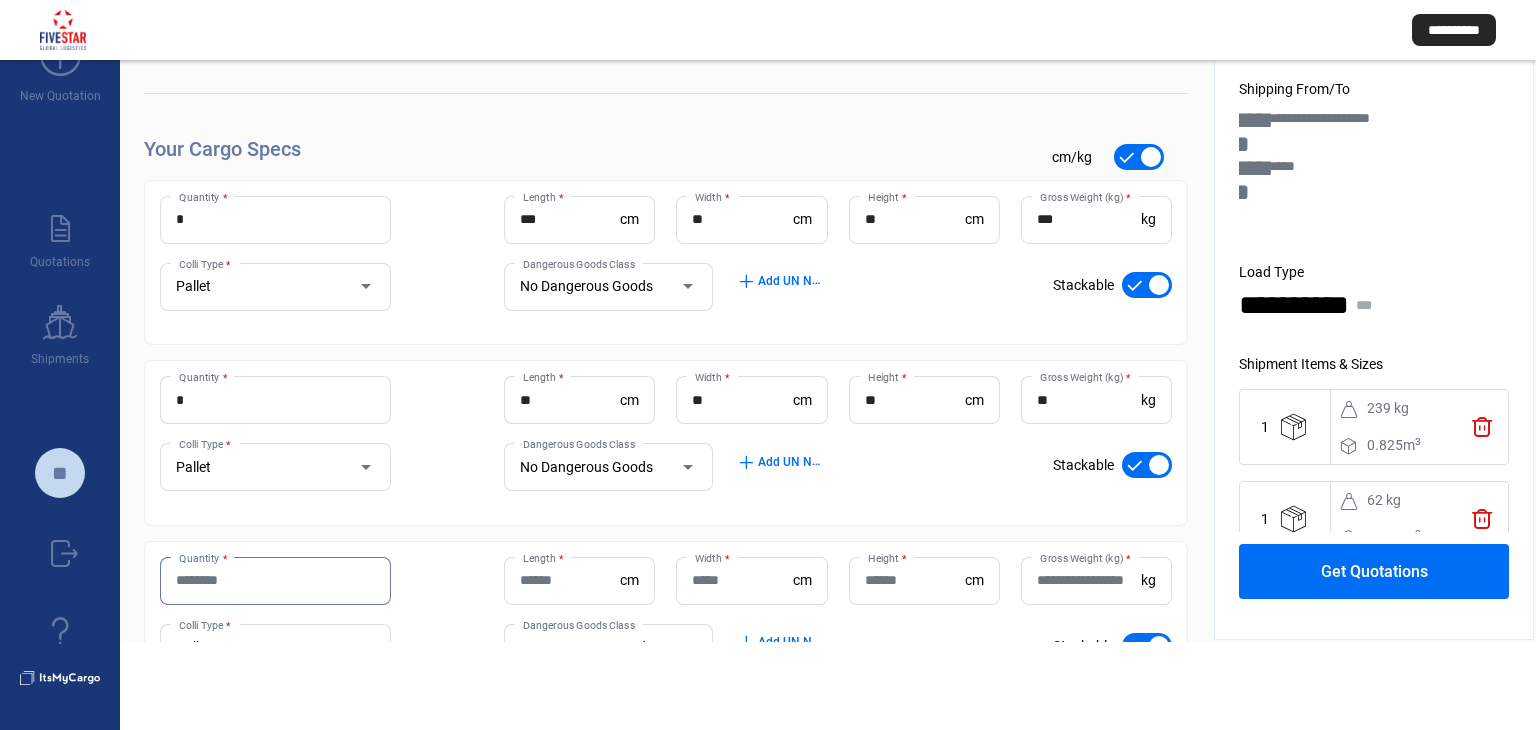 click on "Quantity *" at bounding box center (275, 580) 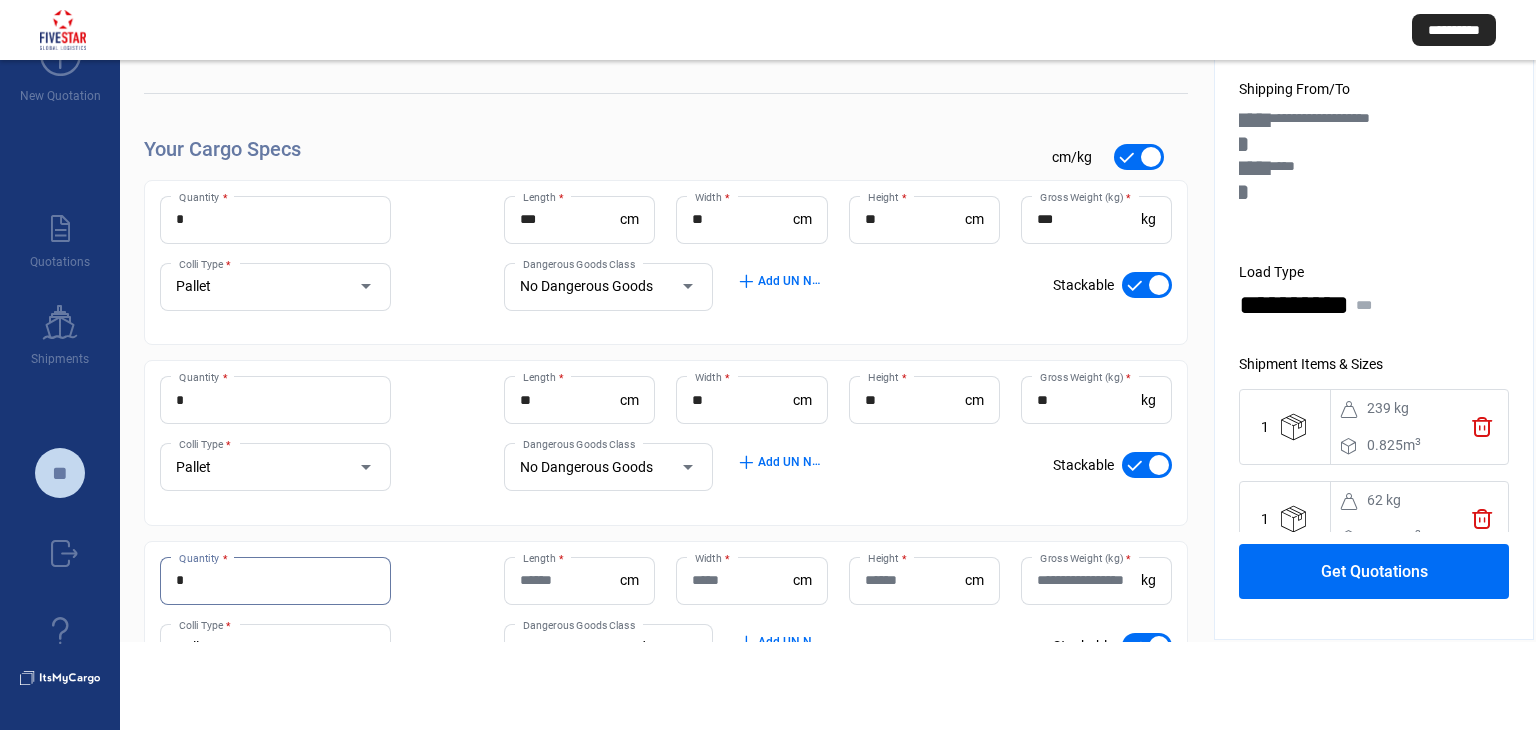 type on "*" 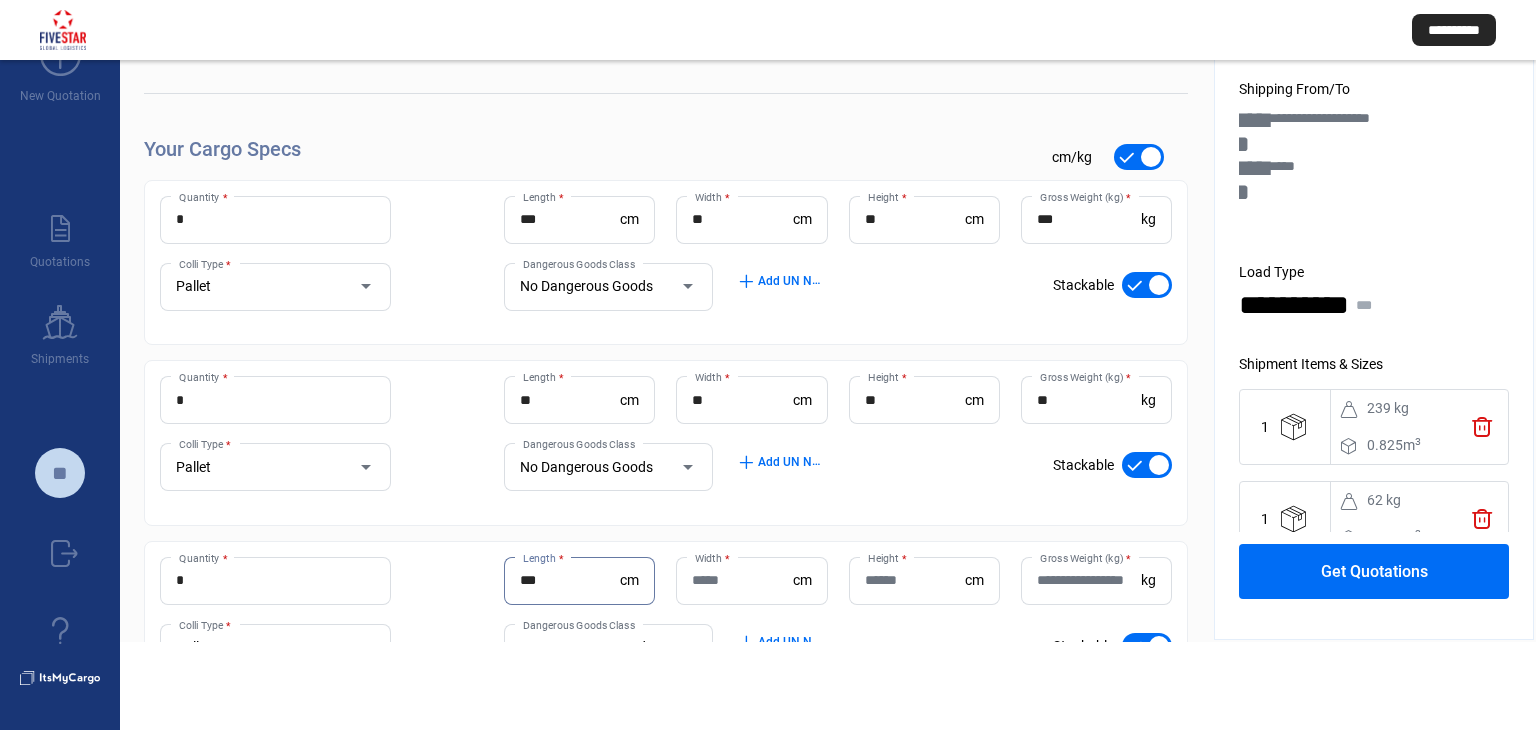 type on "***" 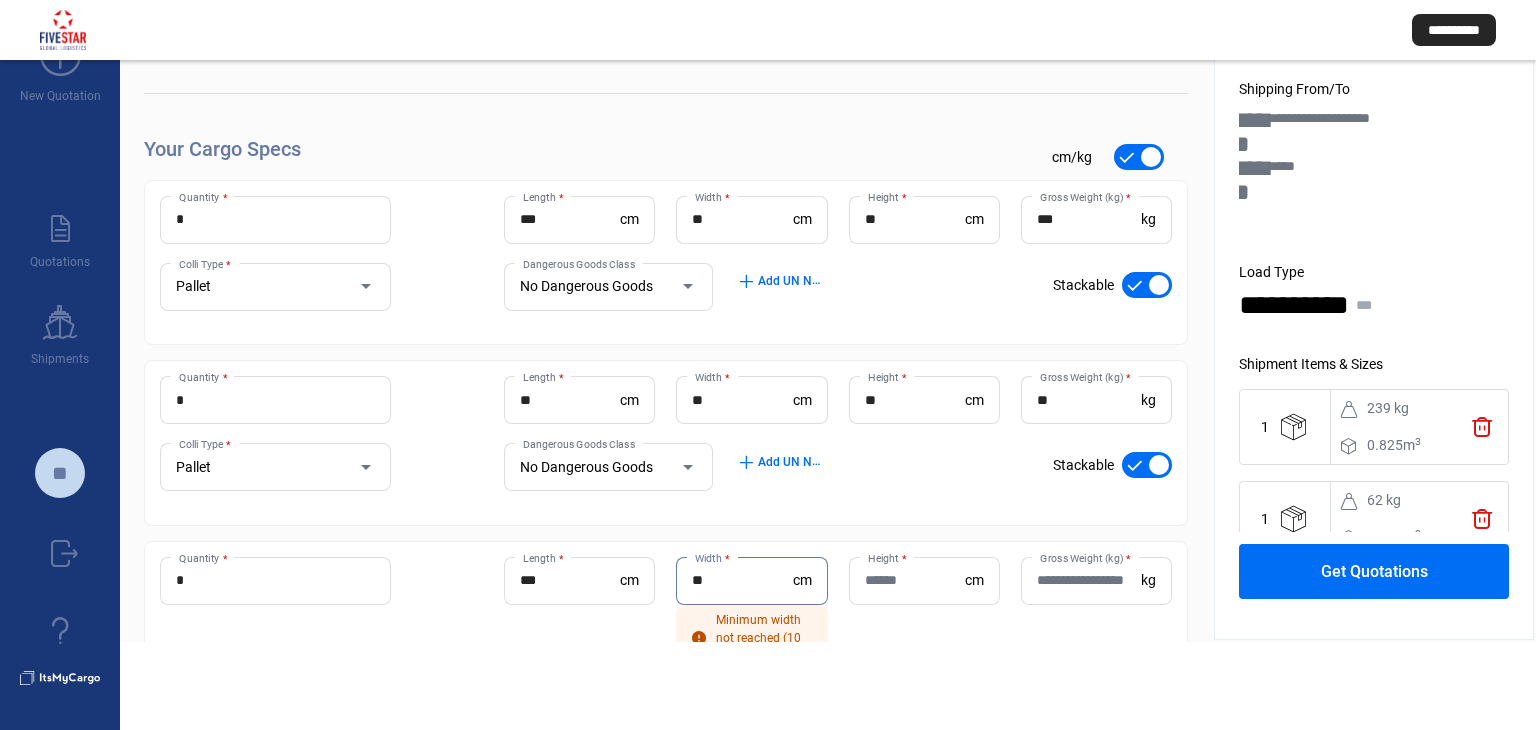 type on "**" 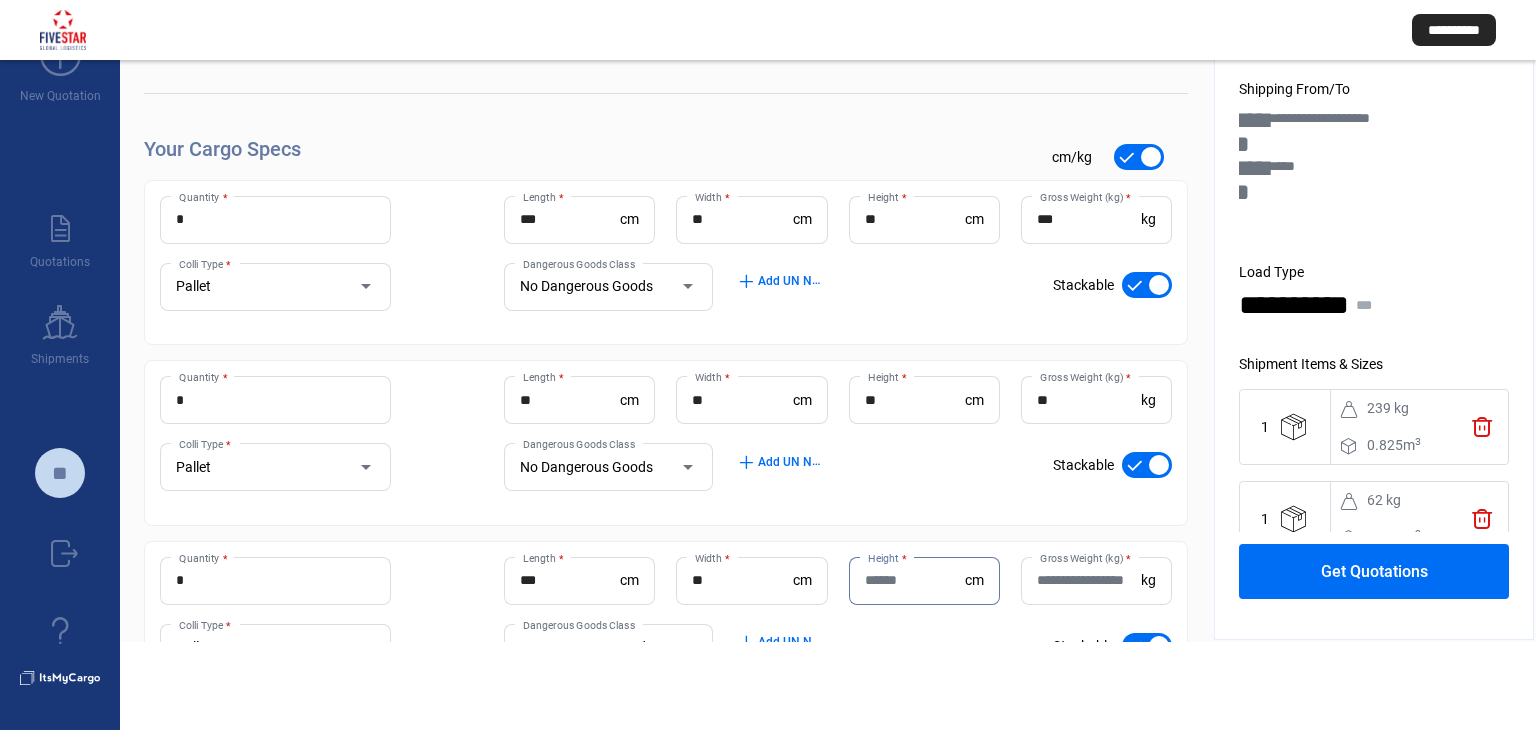 type on "*" 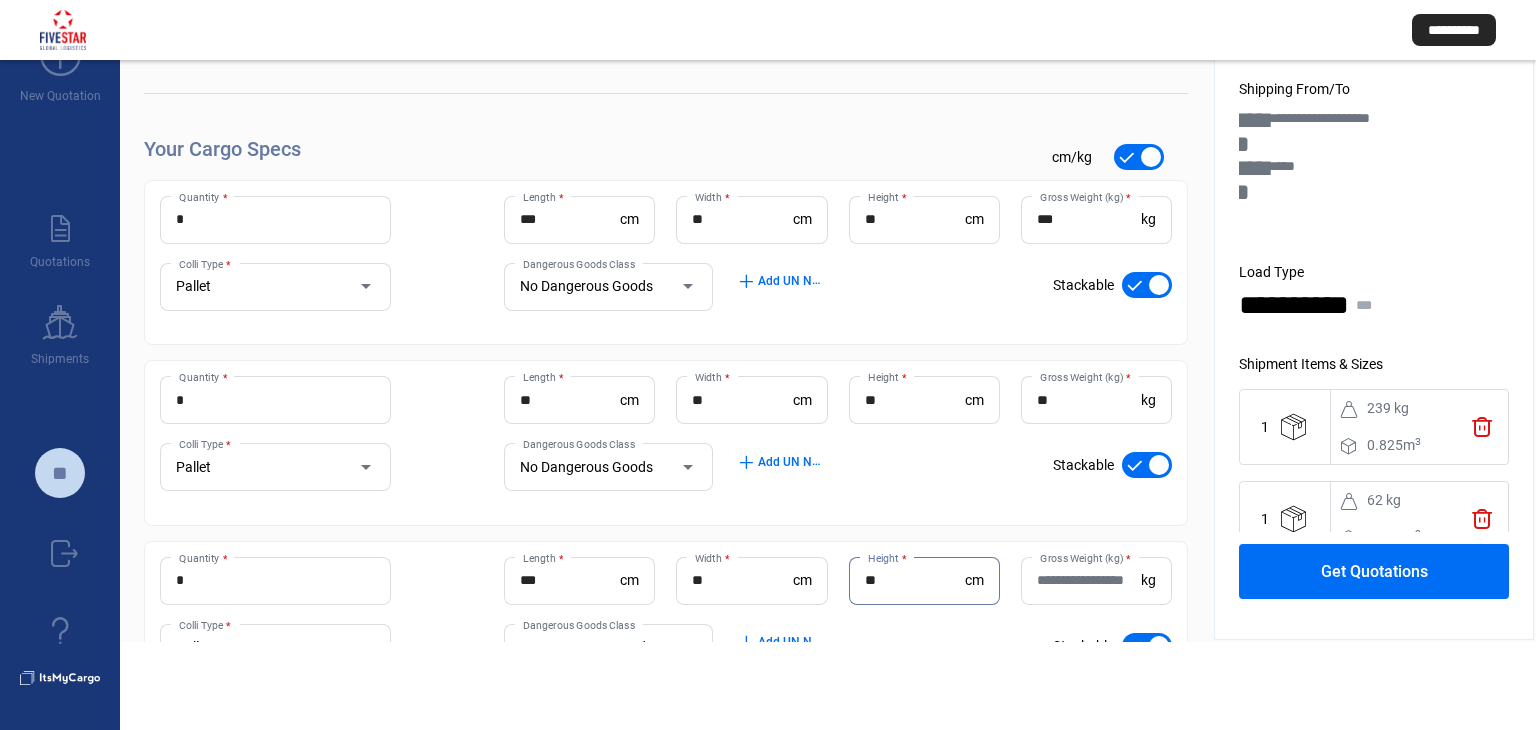 type on "**" 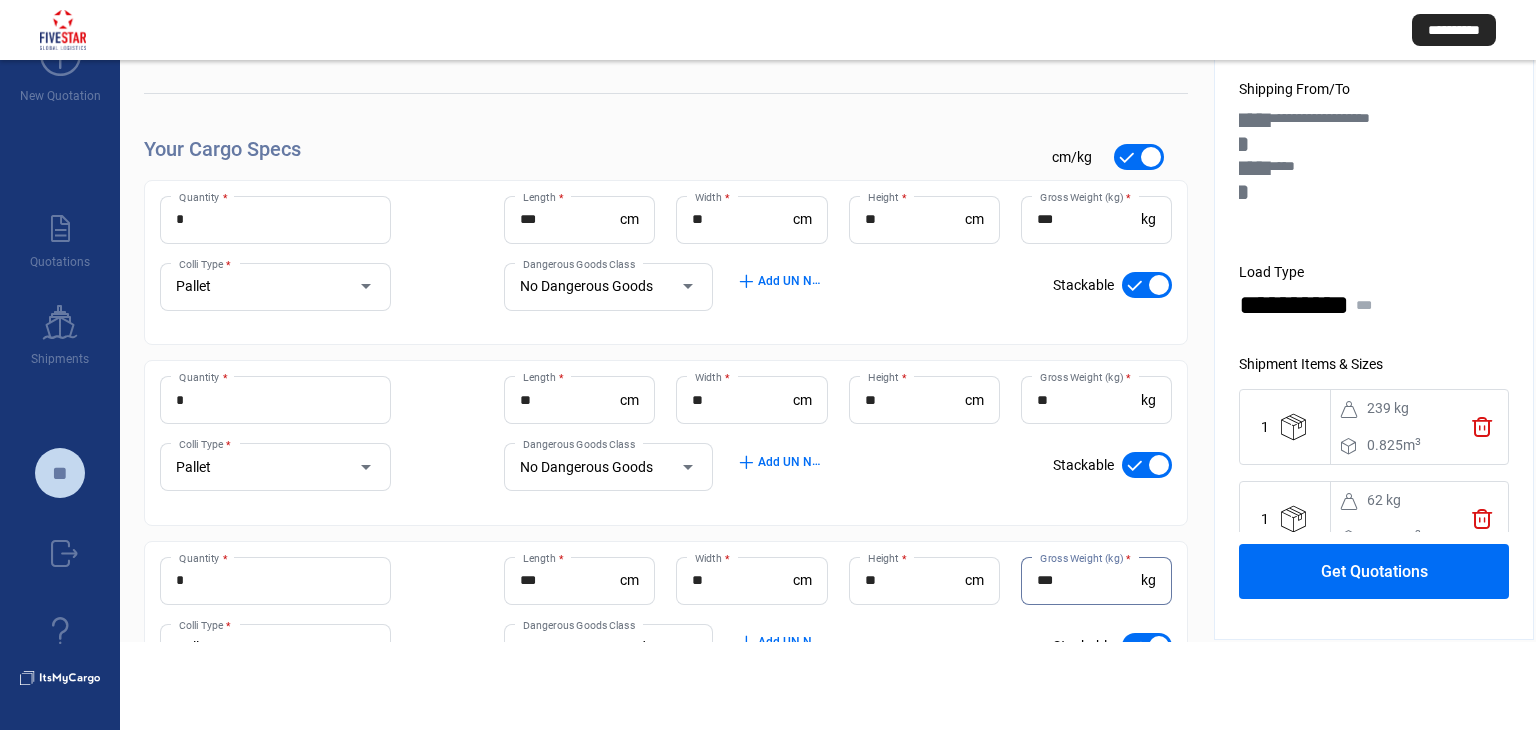 type on "***" 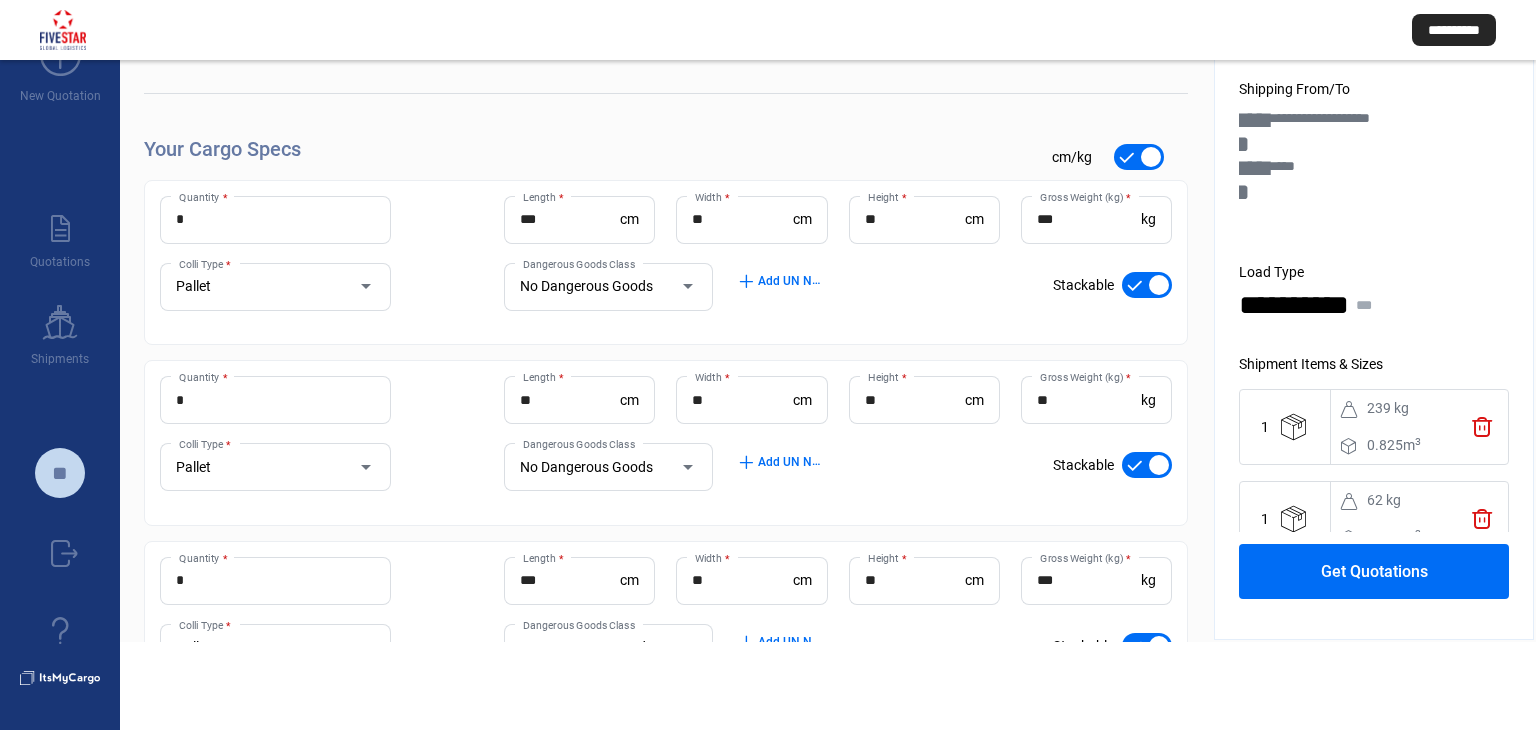 click on "**********" 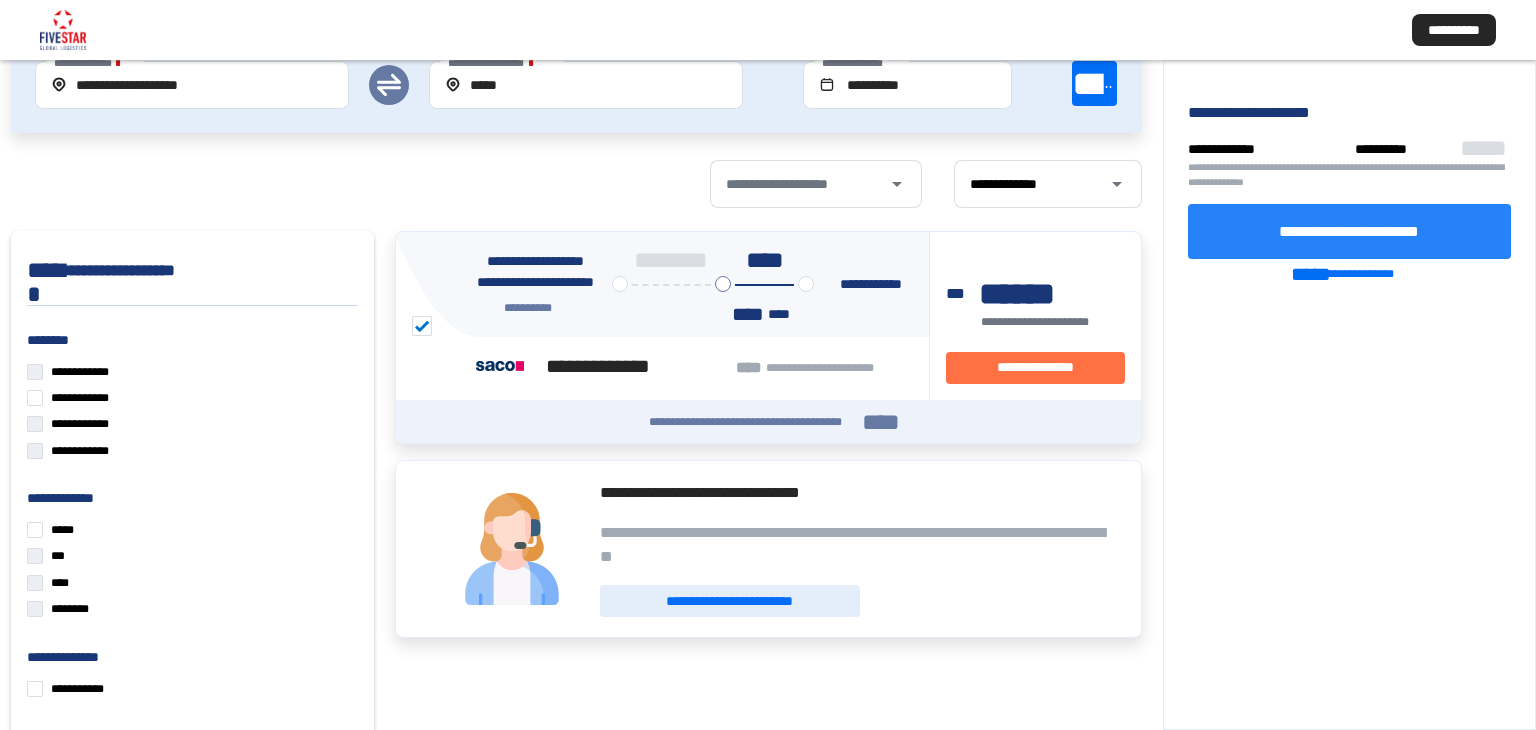 click on "**********" 